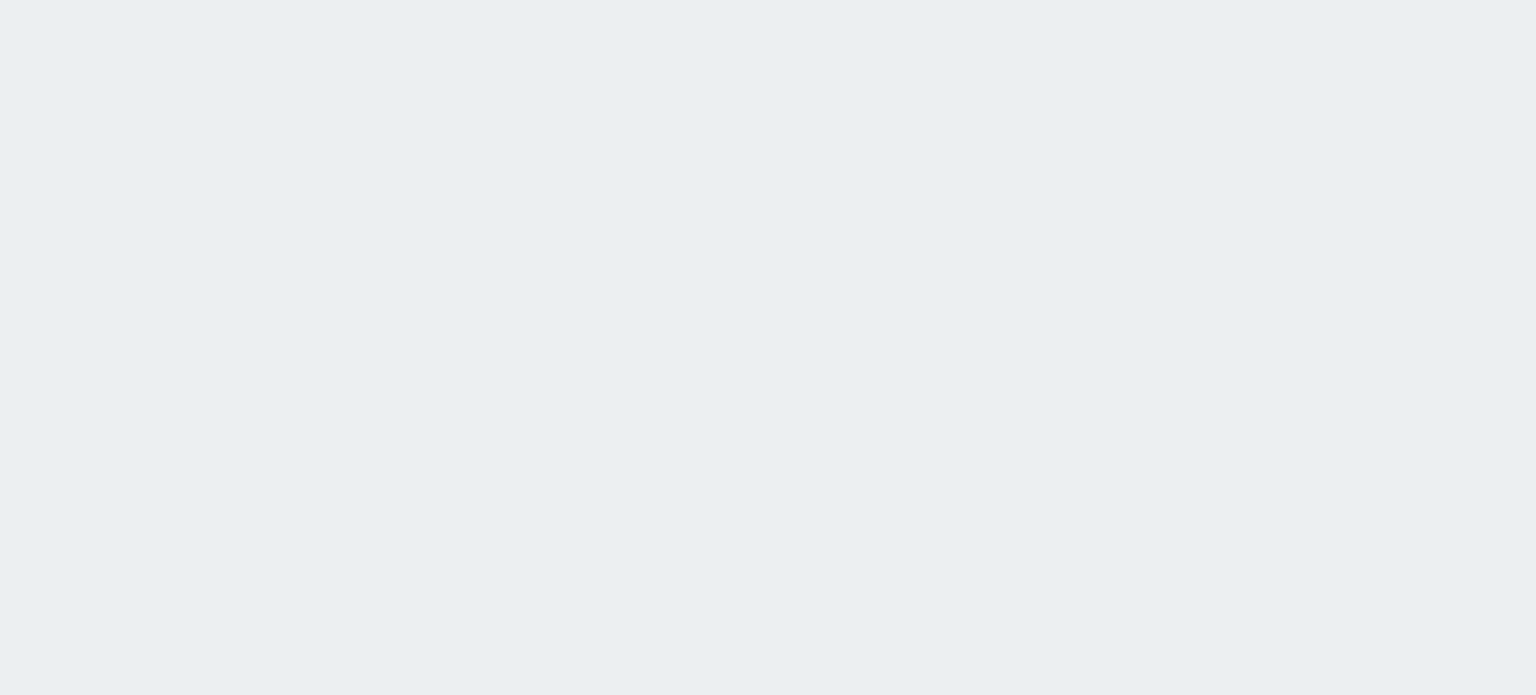 scroll, scrollTop: 0, scrollLeft: 0, axis: both 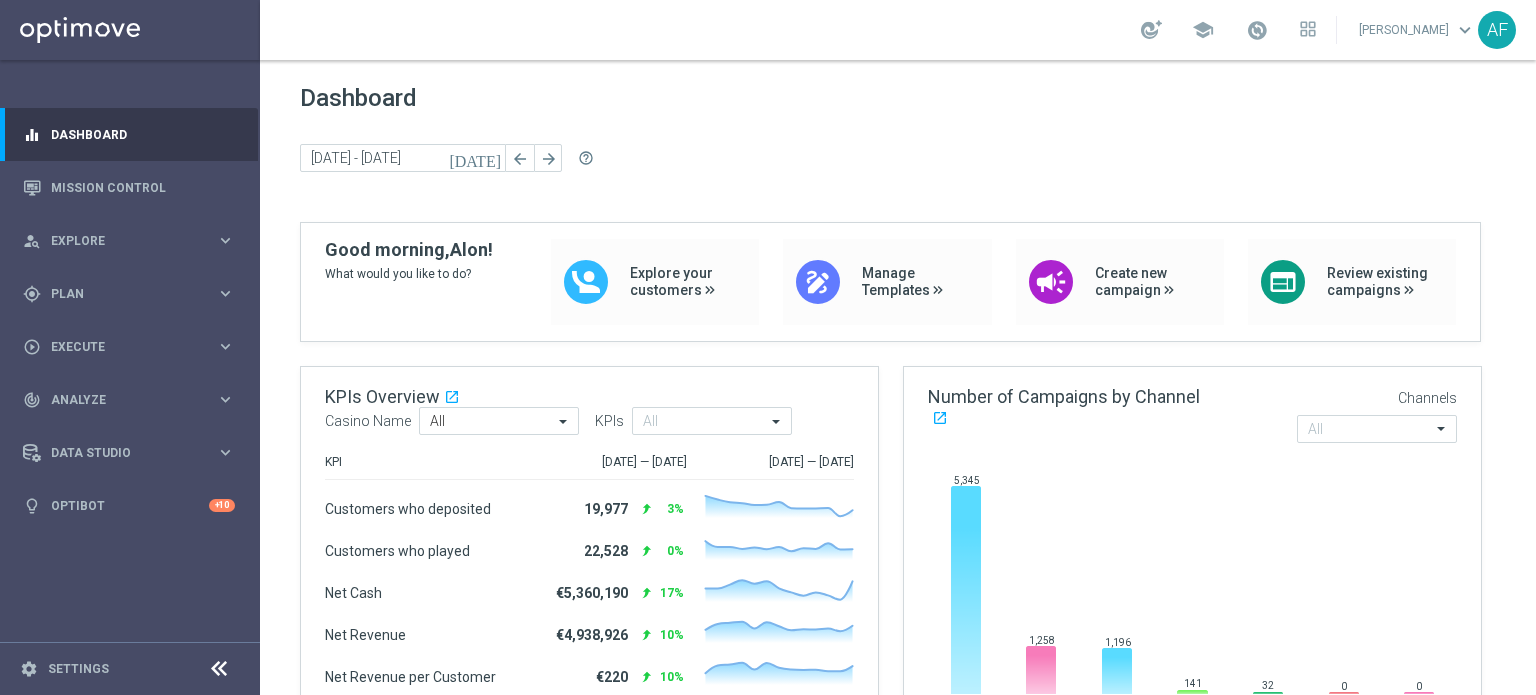click on "today" 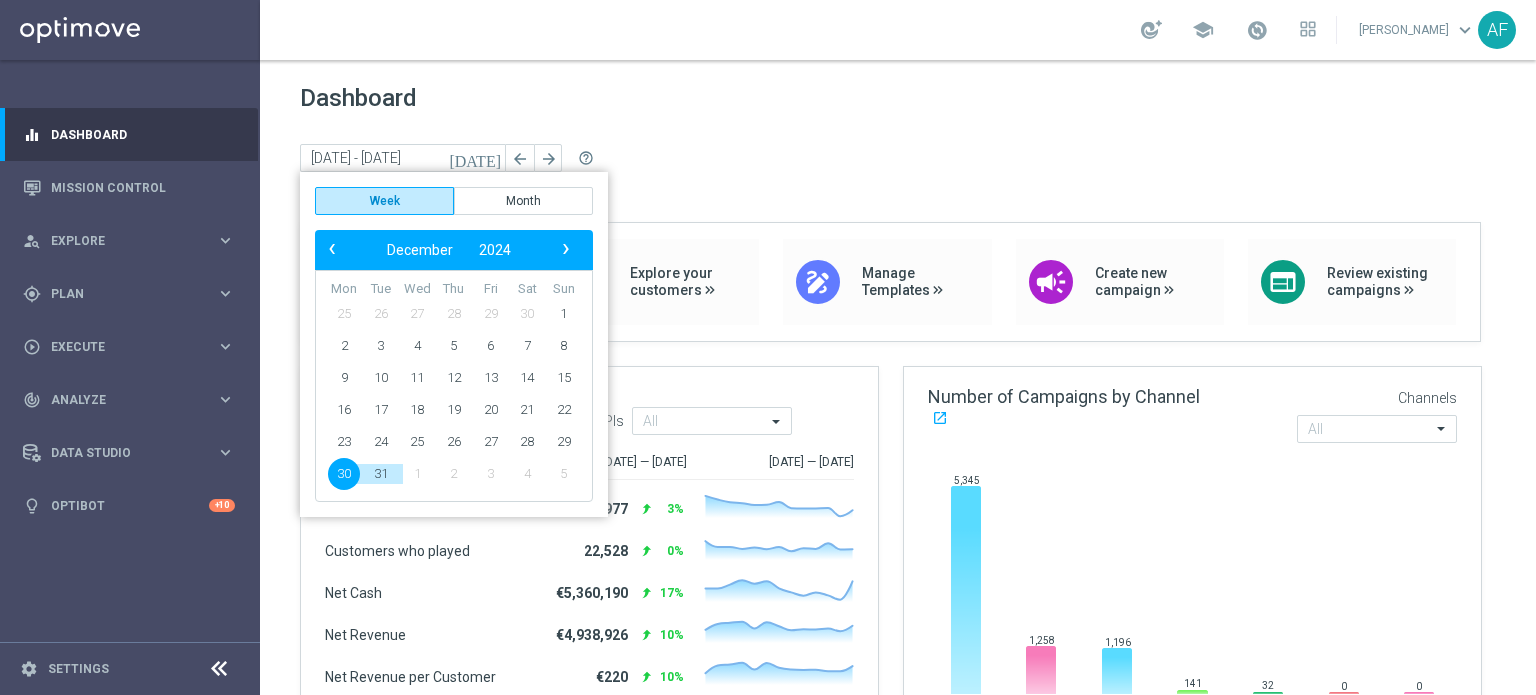 click on "Dashboard today 30 Dec 2024 - 05 Jan 2025 arrow_back arrow_forward  help_outline" 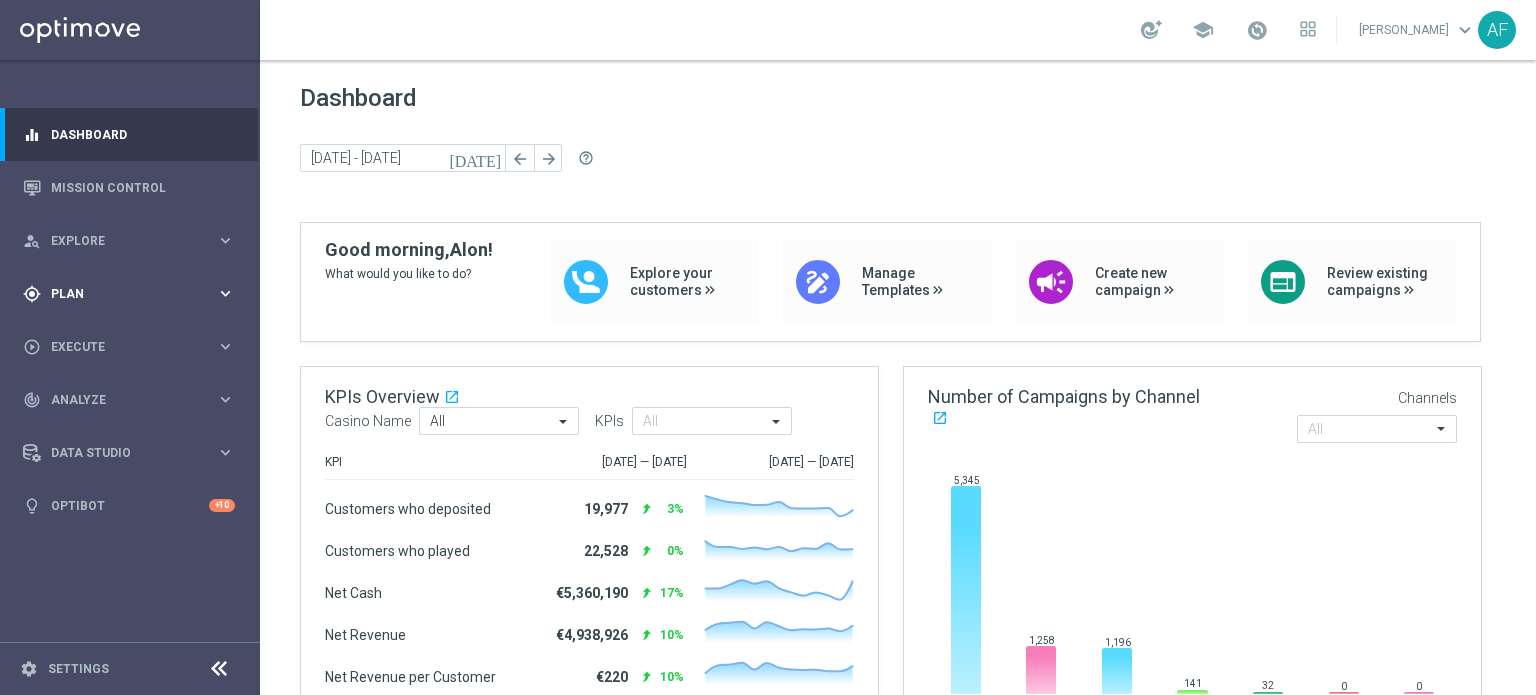 click on "Plan" at bounding box center [133, 294] 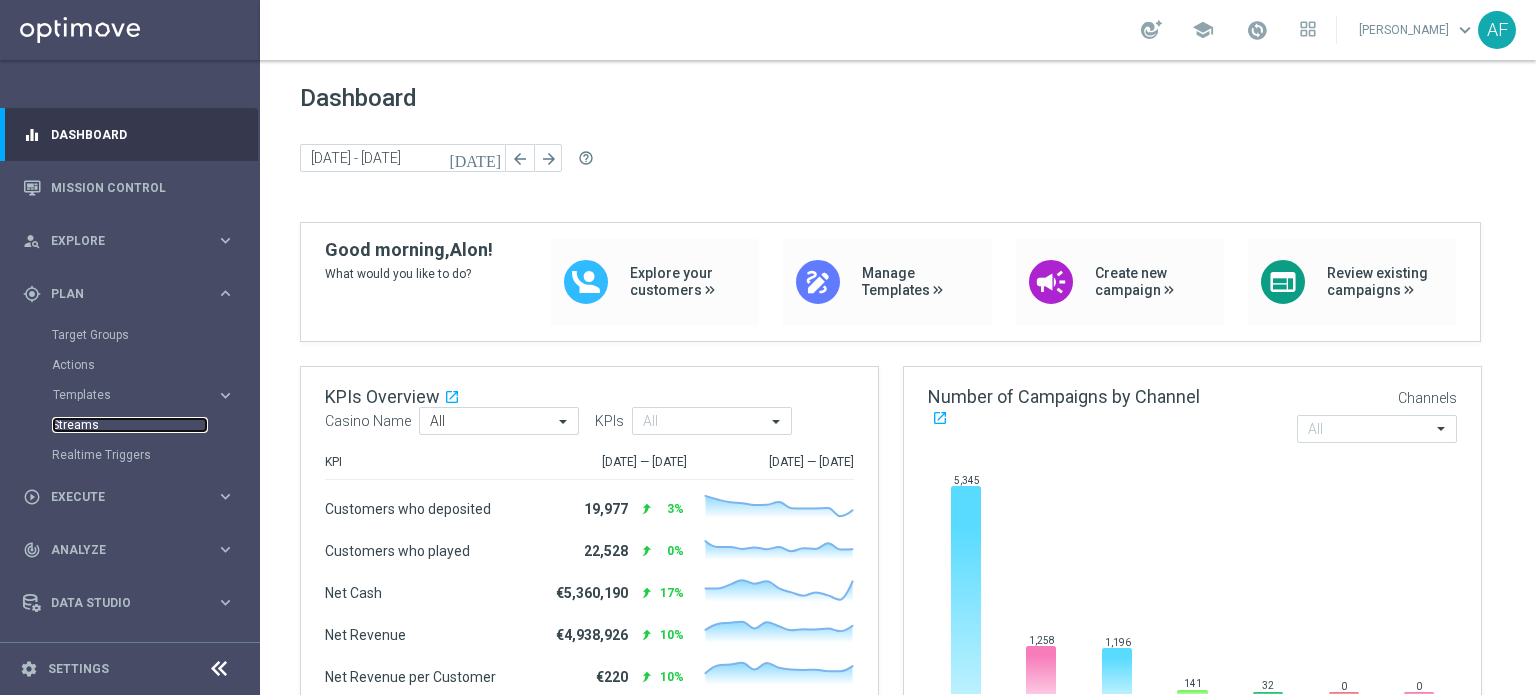 click on "Streams" at bounding box center [130, 425] 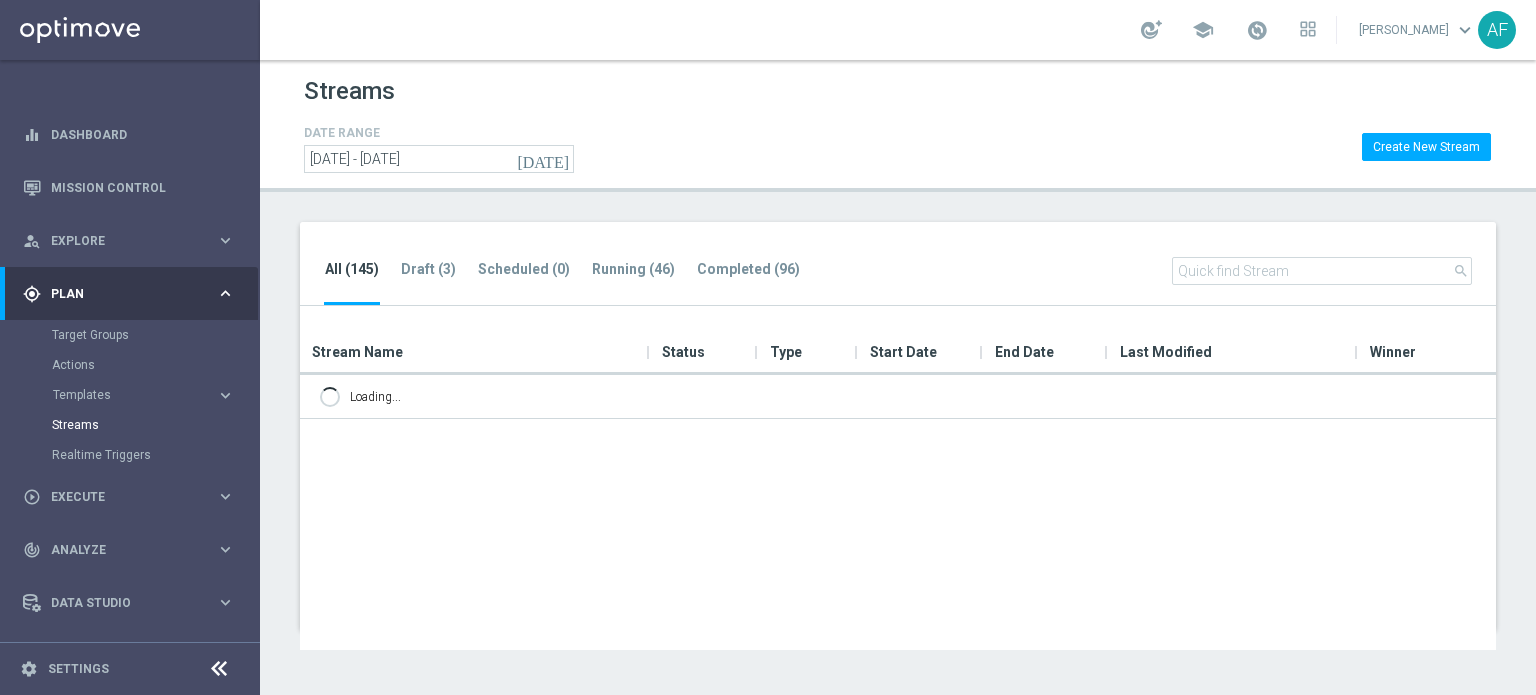 scroll, scrollTop: 0, scrollLeft: 0, axis: both 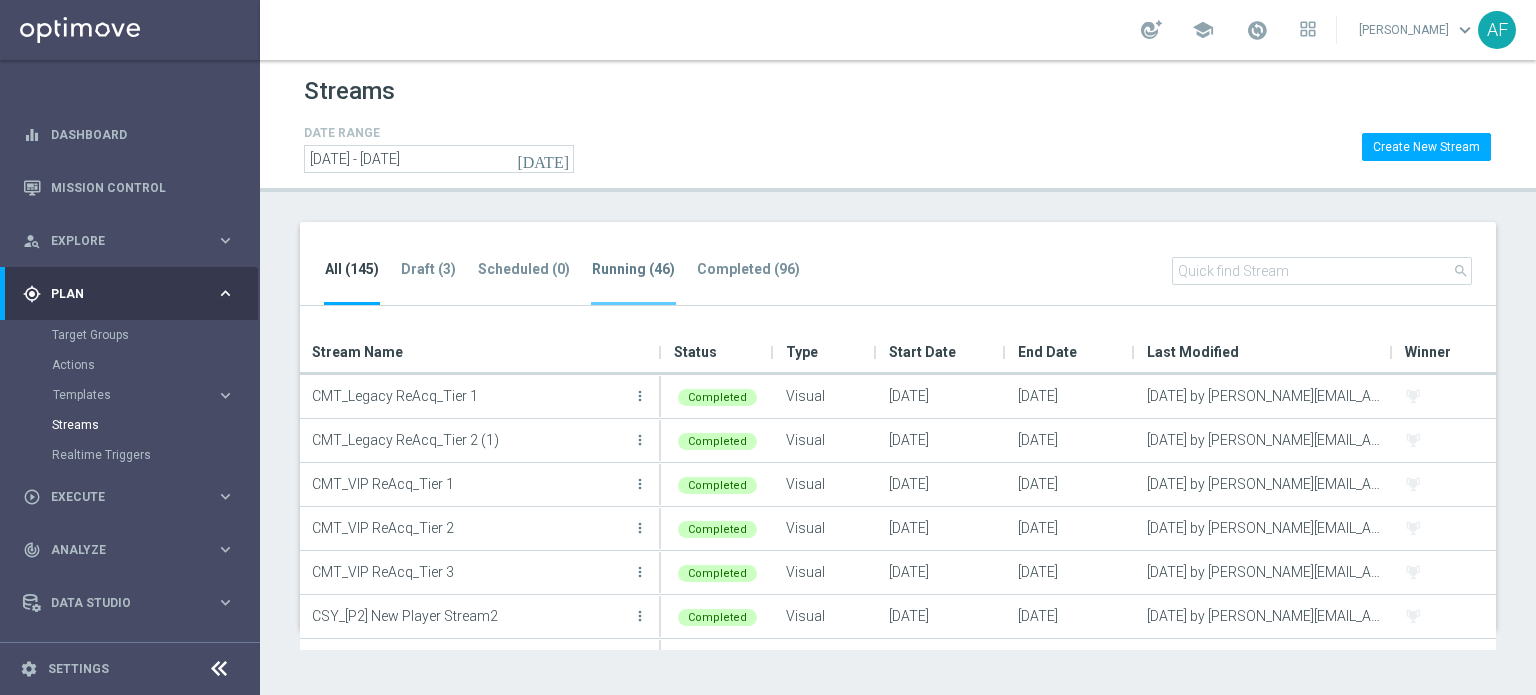 click on "Running (46)" at bounding box center (633, 269) 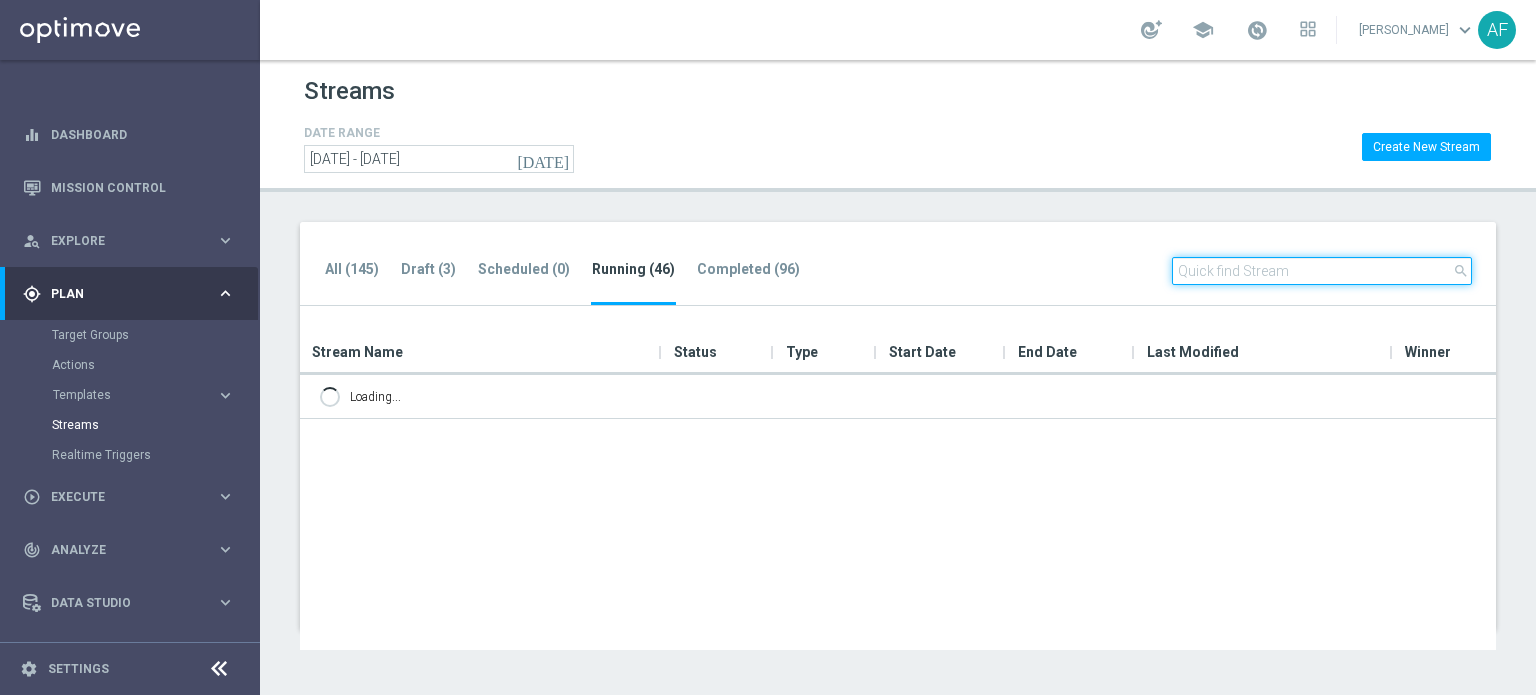 click 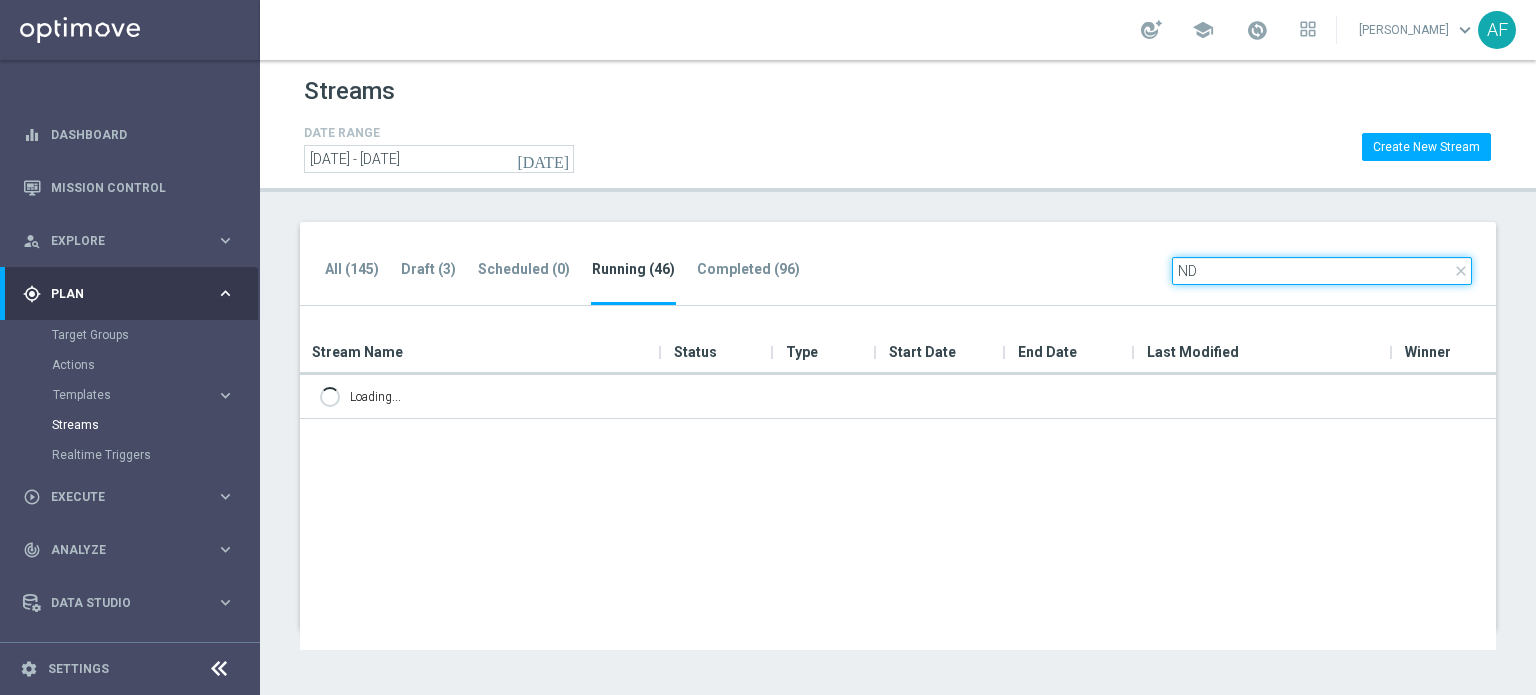 type on "N" 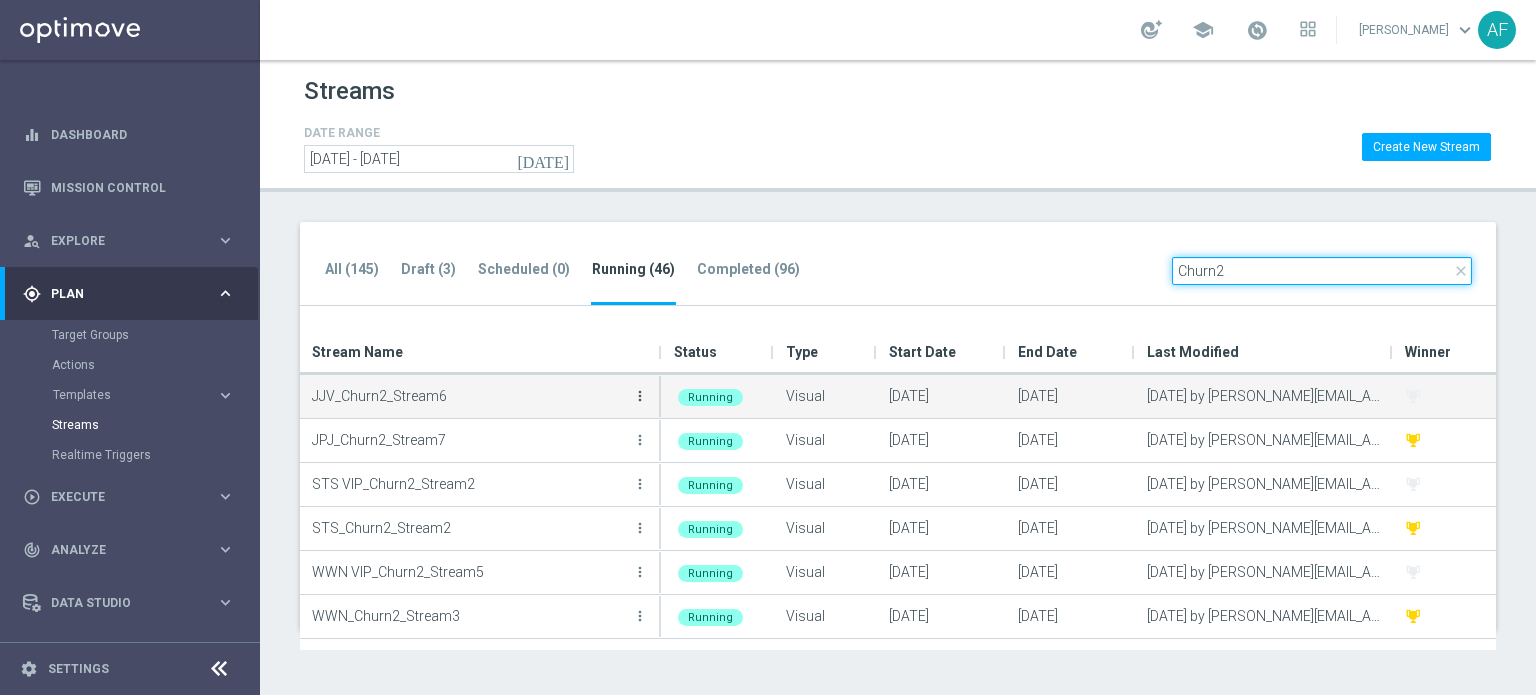type on "Churn2" 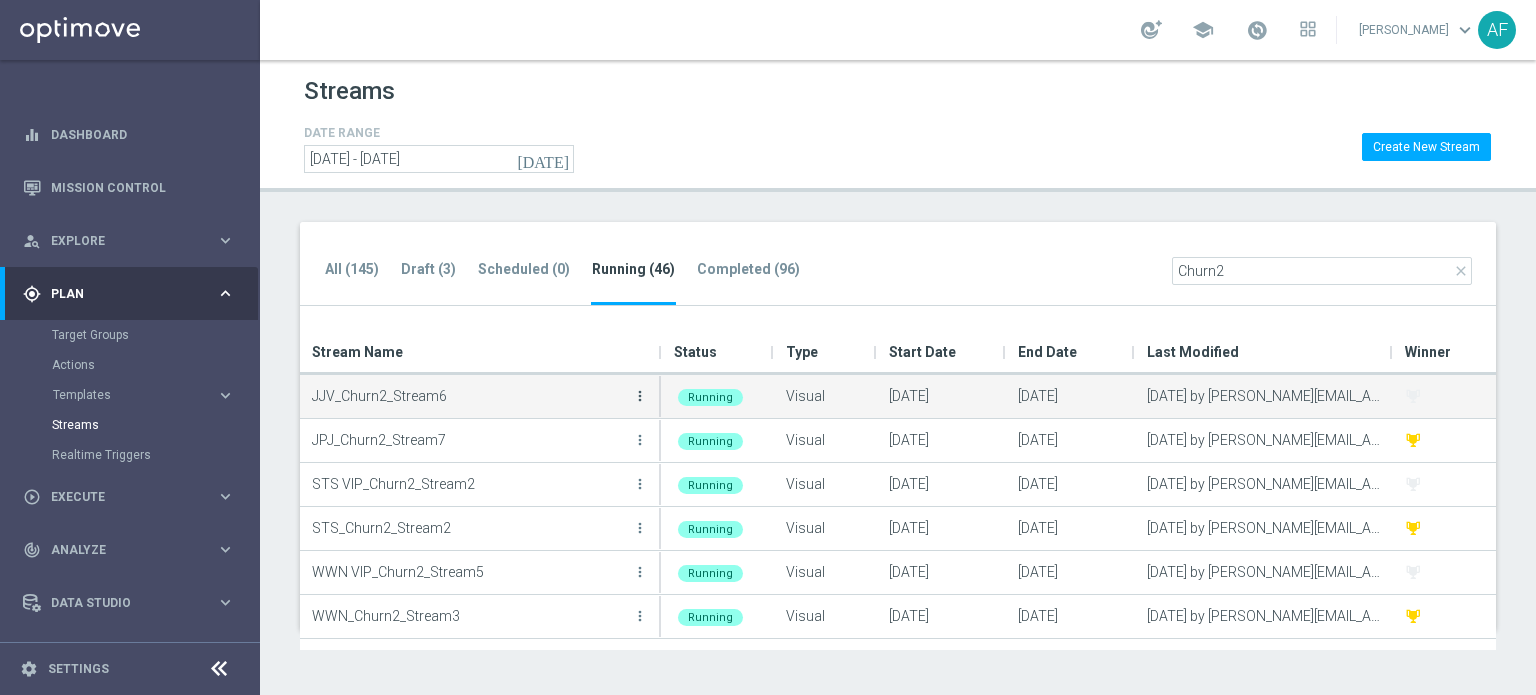 click on "more_vert" 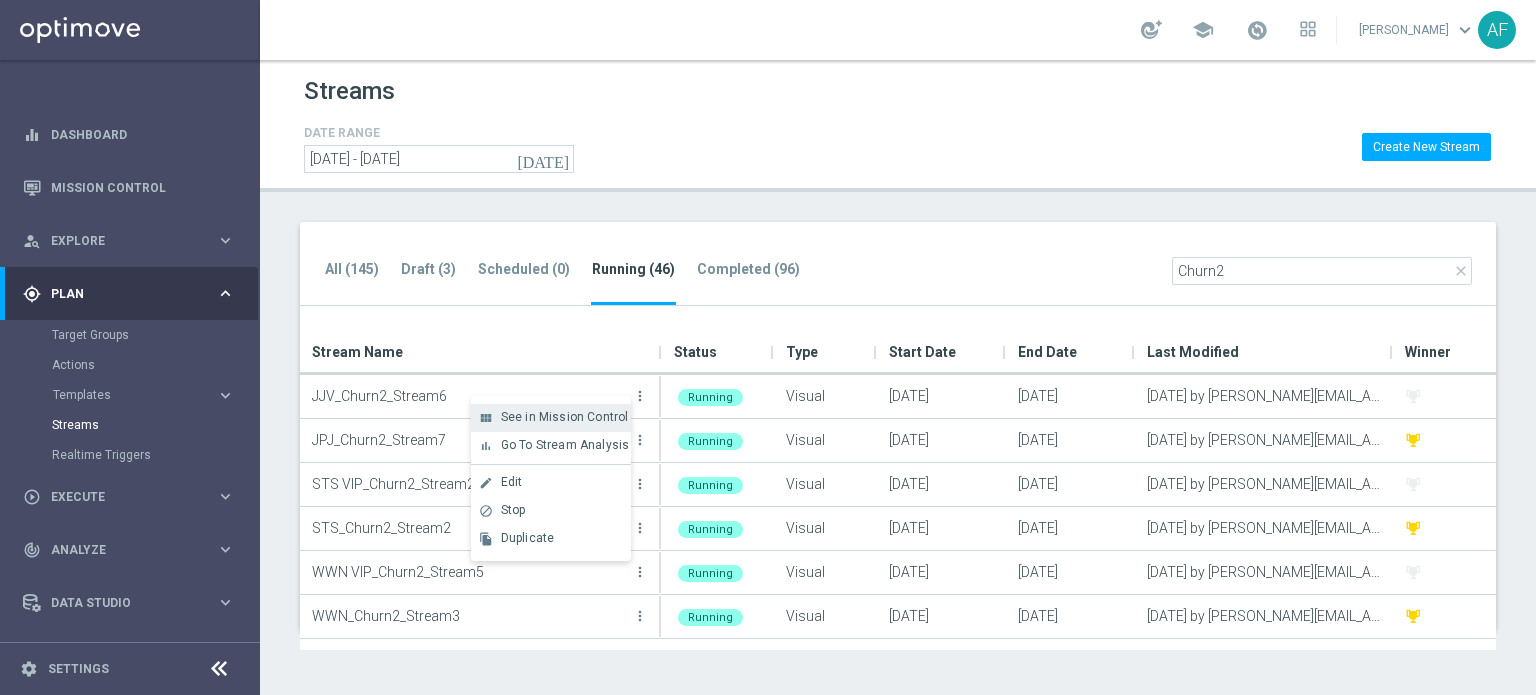 click on "See in Mission Control" at bounding box center [565, 417] 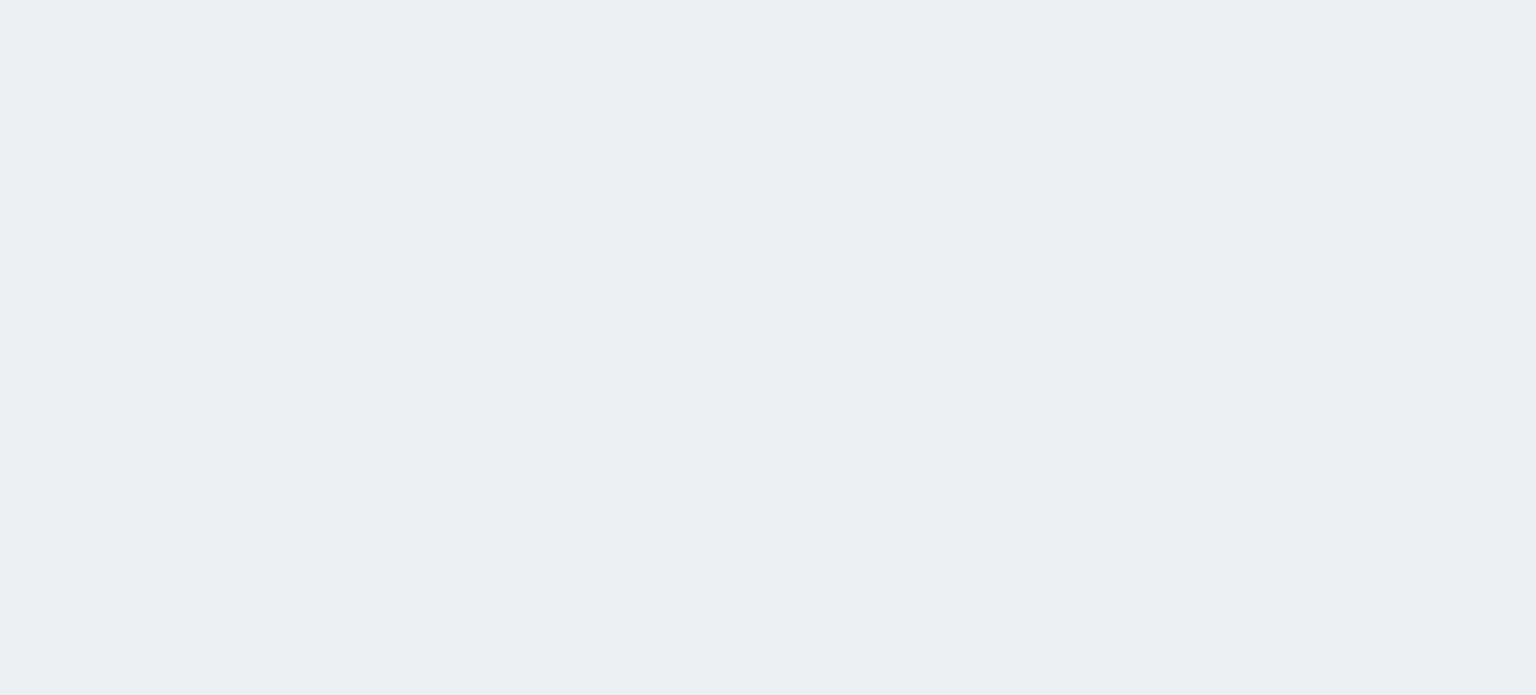 scroll, scrollTop: 0, scrollLeft: 0, axis: both 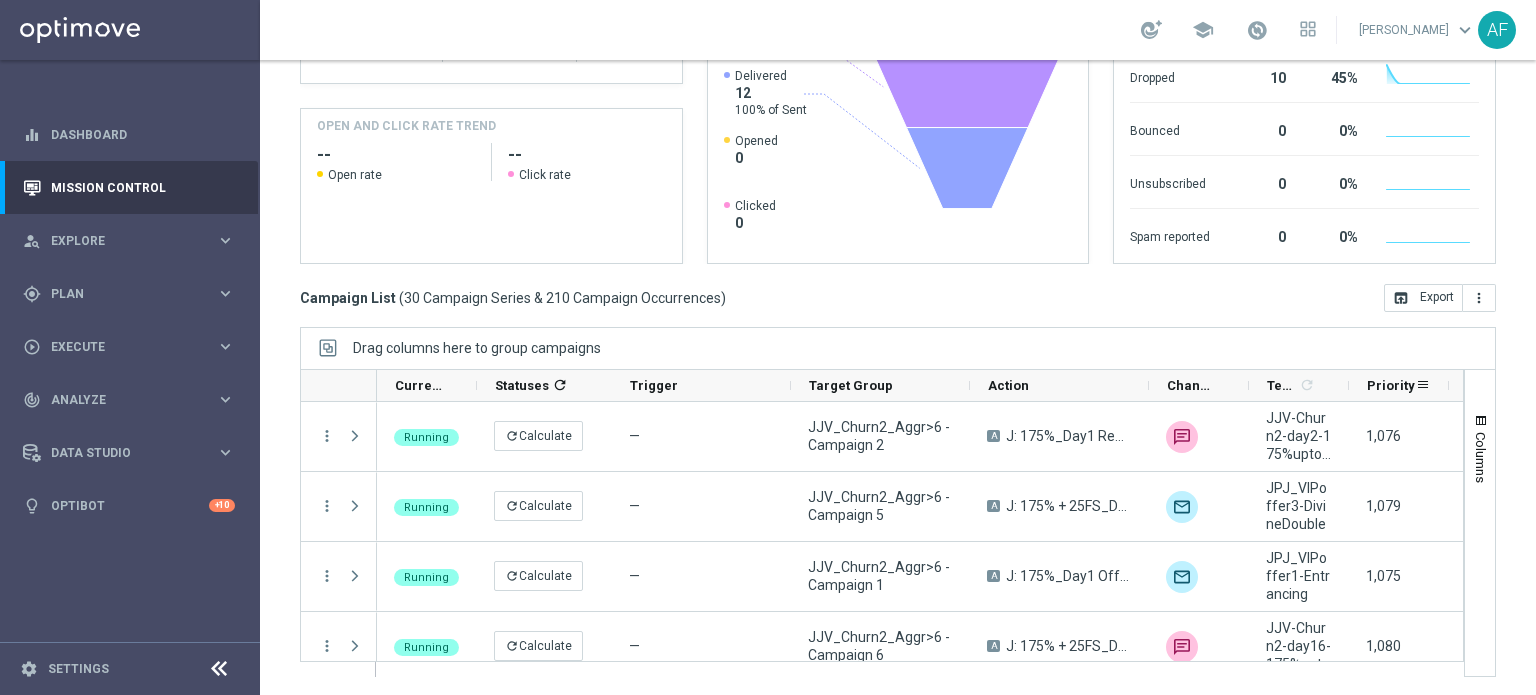 click on "Priority" at bounding box center (1391, 385) 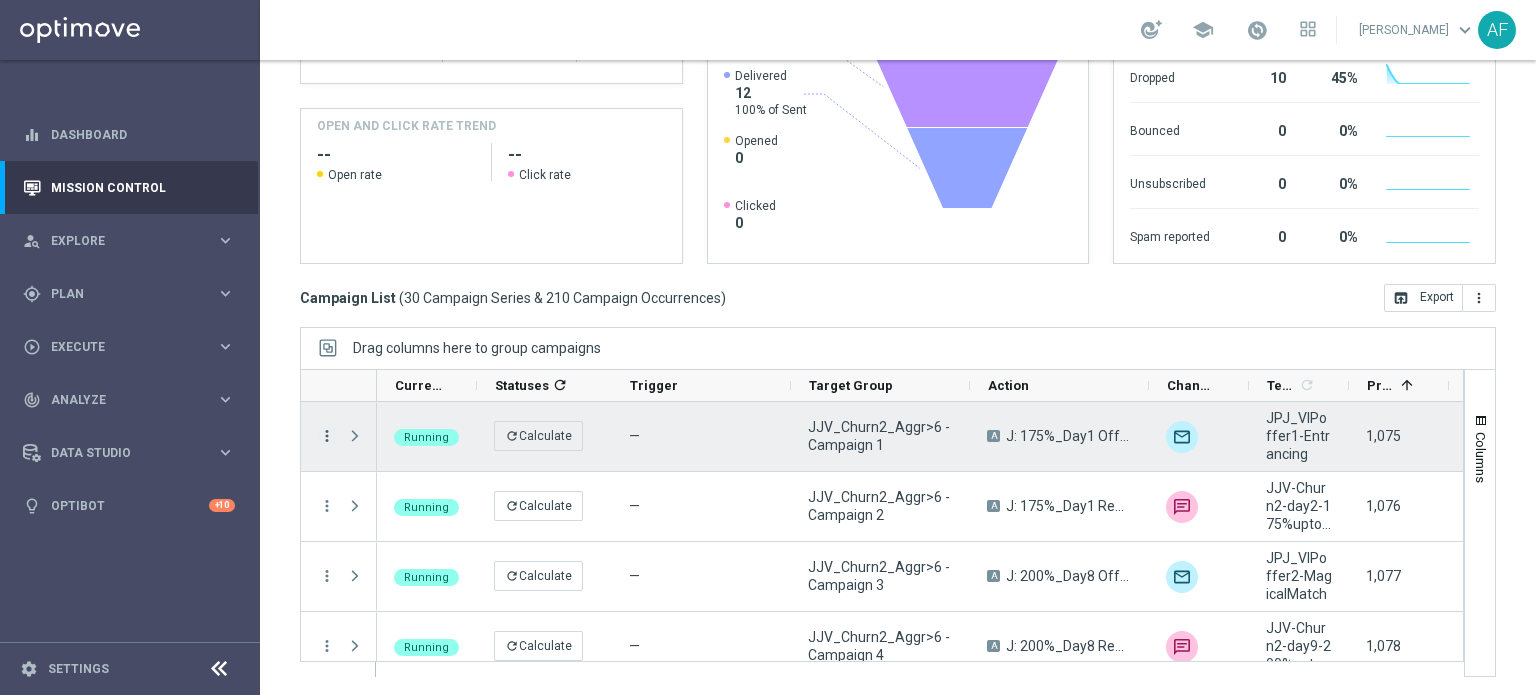 click on "more_vert" at bounding box center [319, 436] 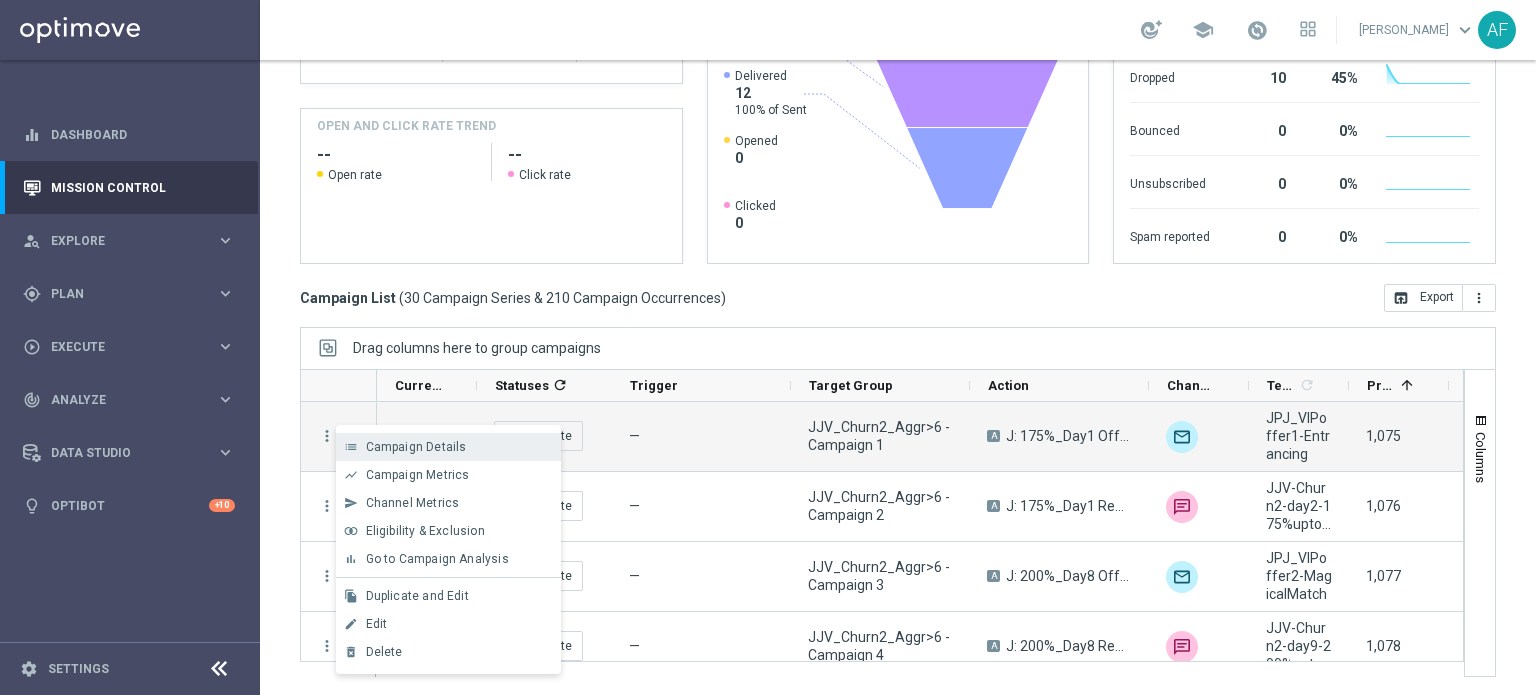 click on "Campaign Details" at bounding box center (416, 447) 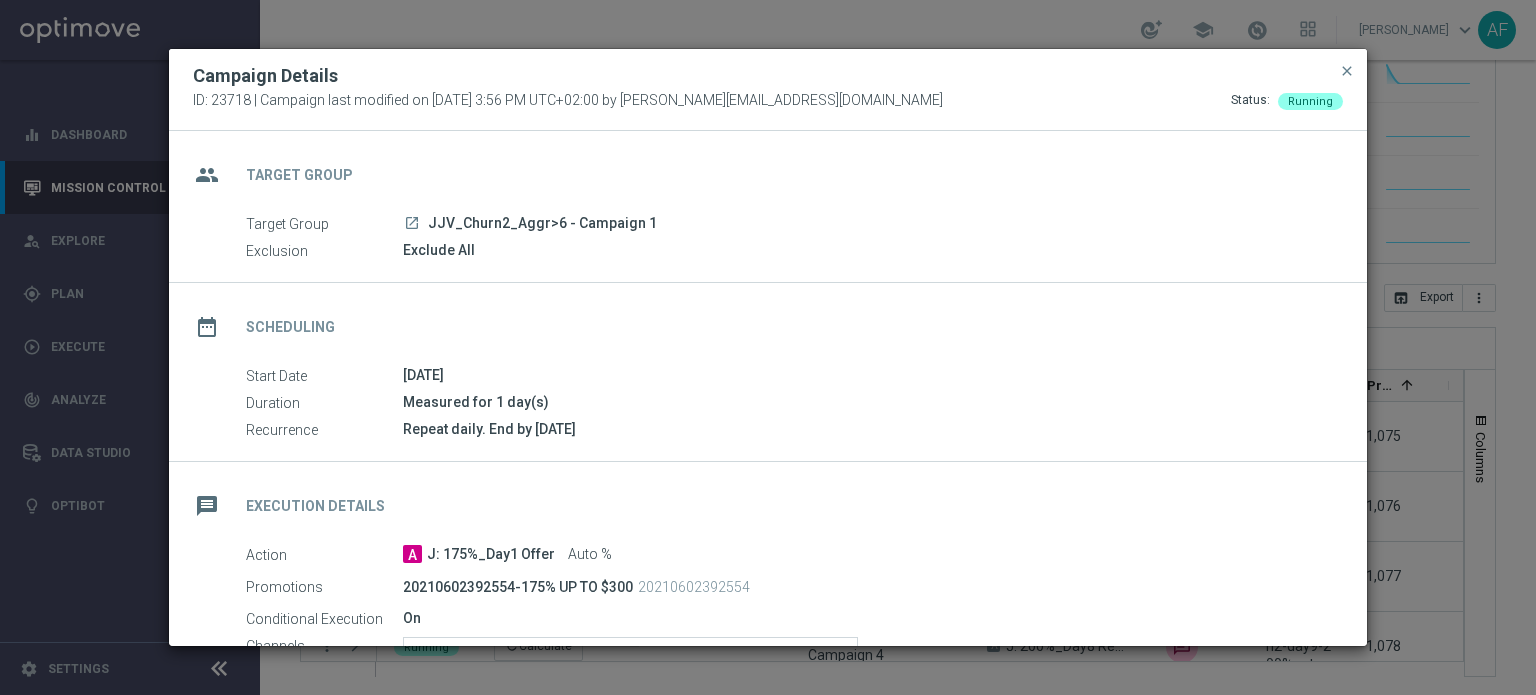 click on "launch" 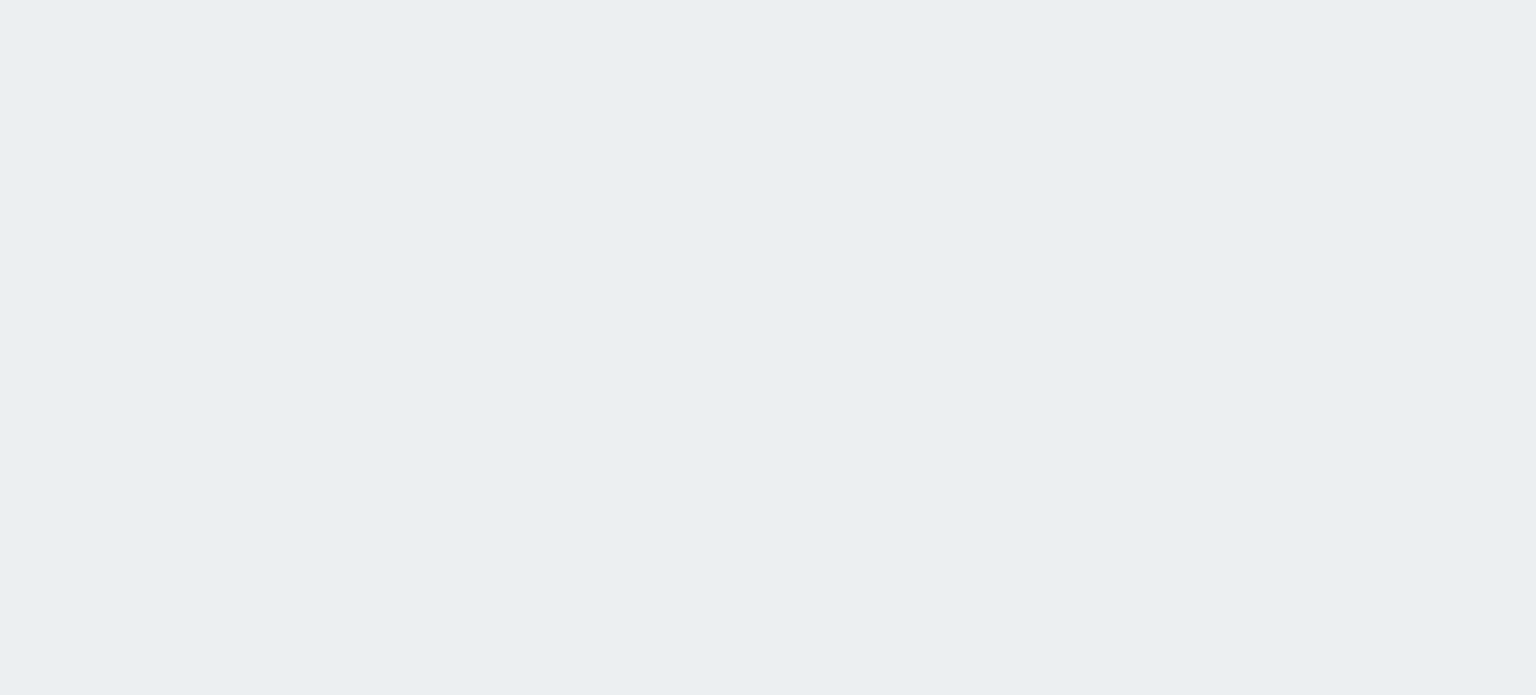 scroll, scrollTop: 0, scrollLeft: 0, axis: both 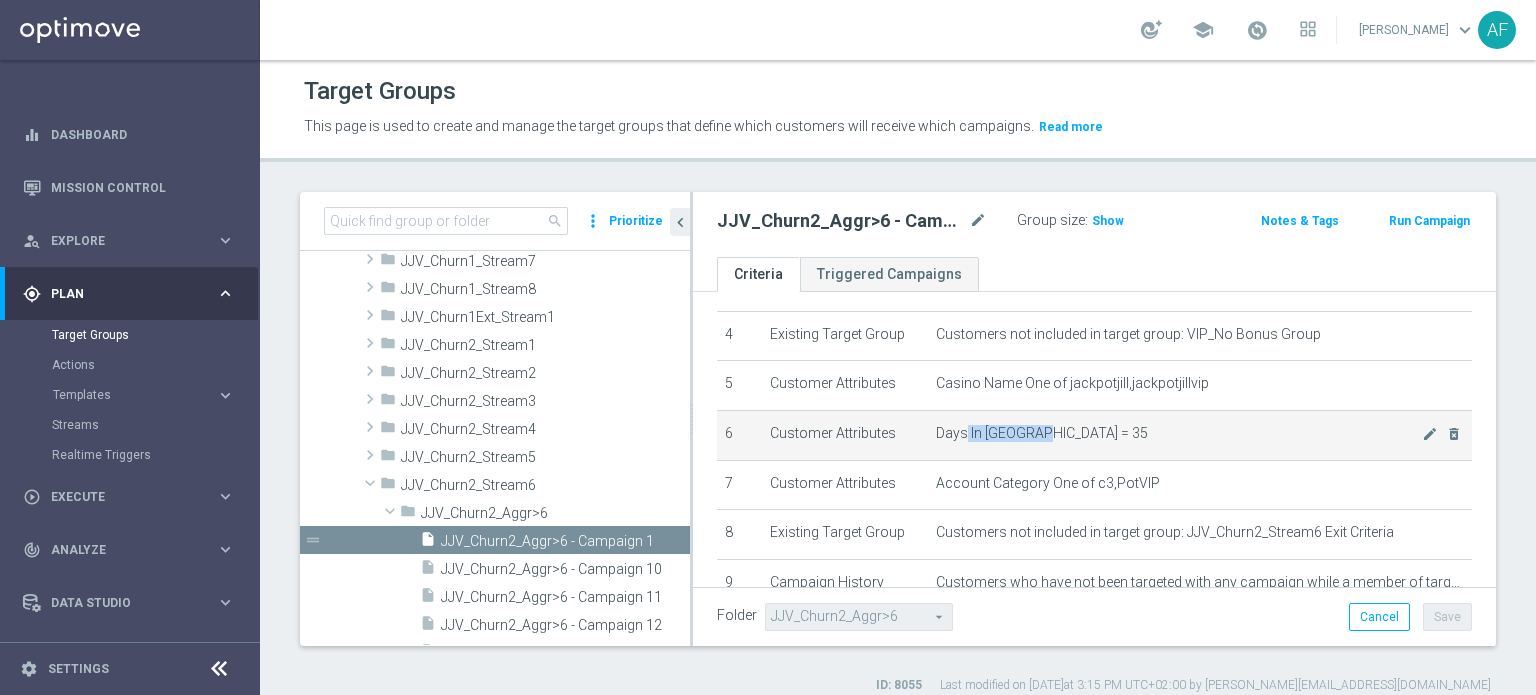 drag, startPoint x: 959, startPoint y: 429, endPoint x: 1029, endPoint y: 427, distance: 70.028564 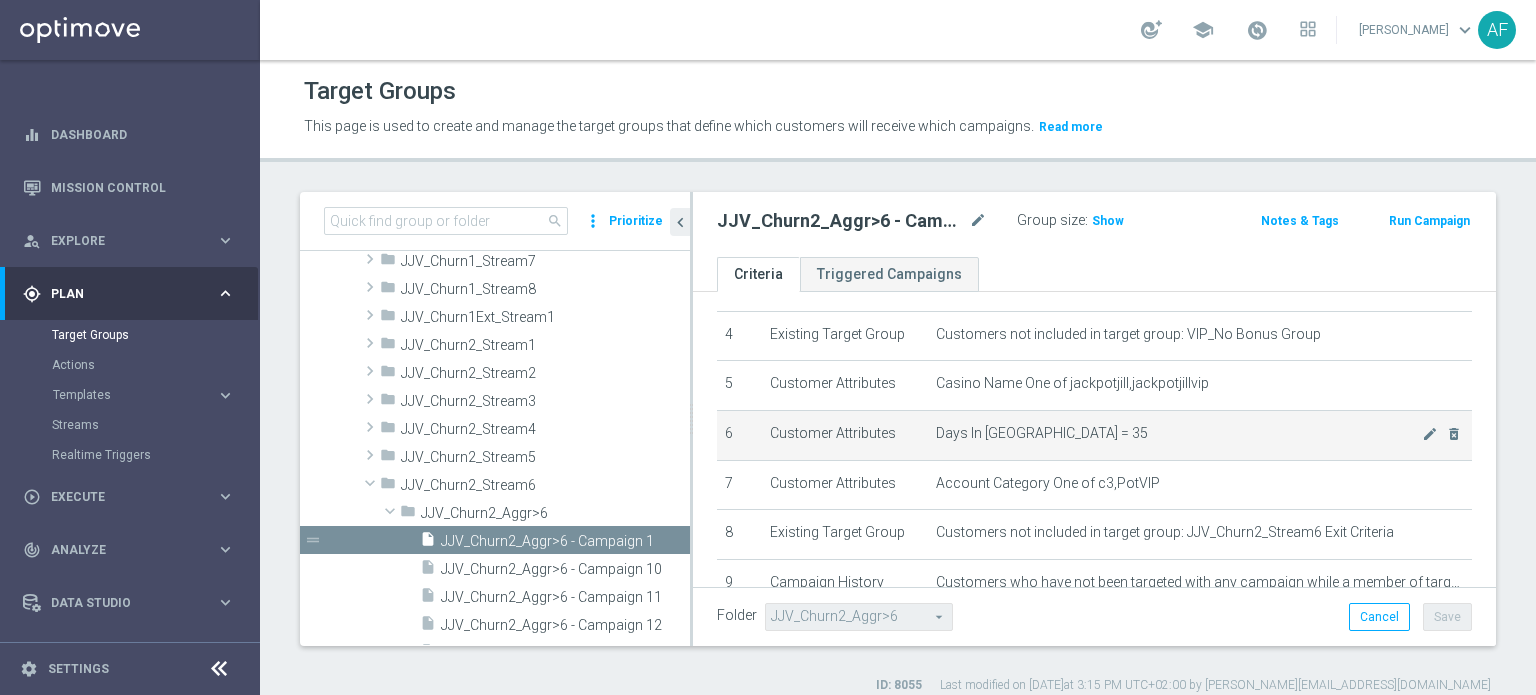 click on "Days In Churn =  35
mode_edit
delete_forever" 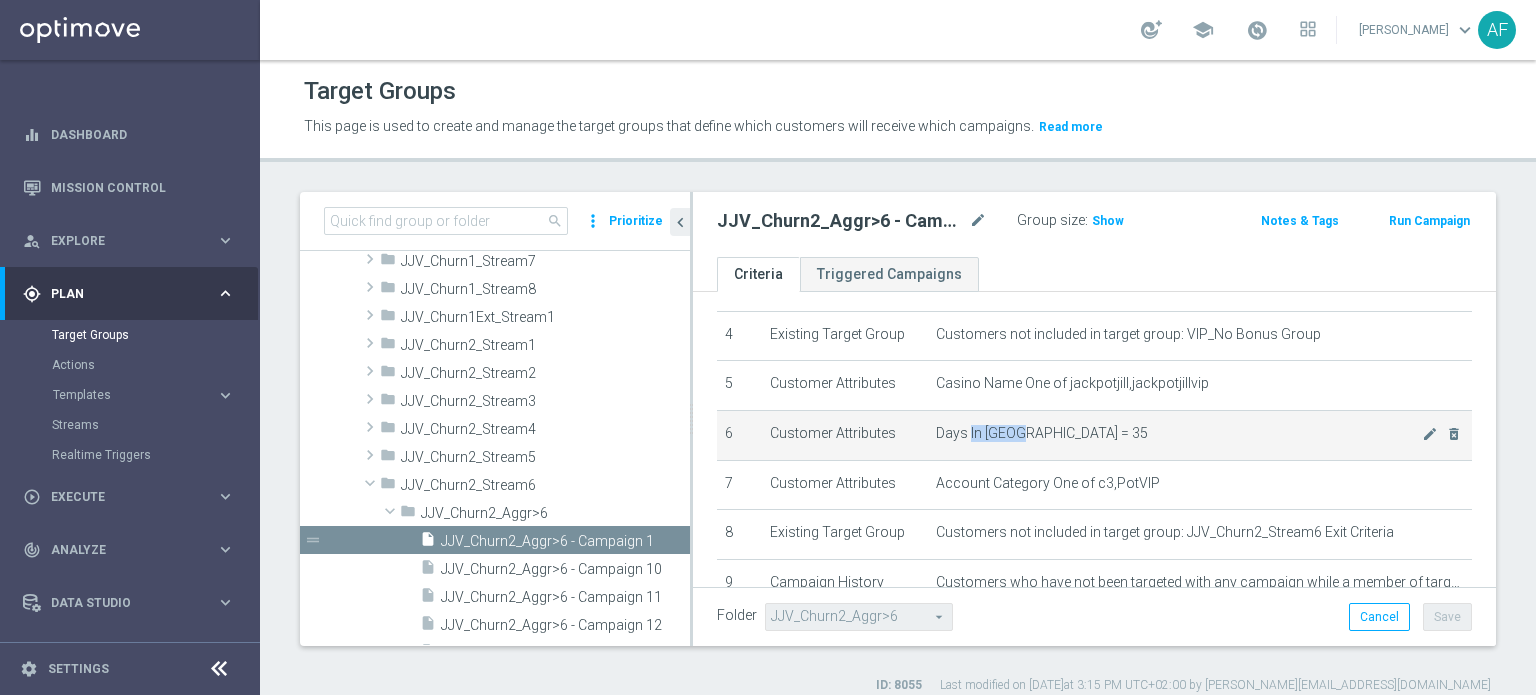 drag, startPoint x: 1012, startPoint y: 426, endPoint x: 960, endPoint y: 428, distance: 52.03845 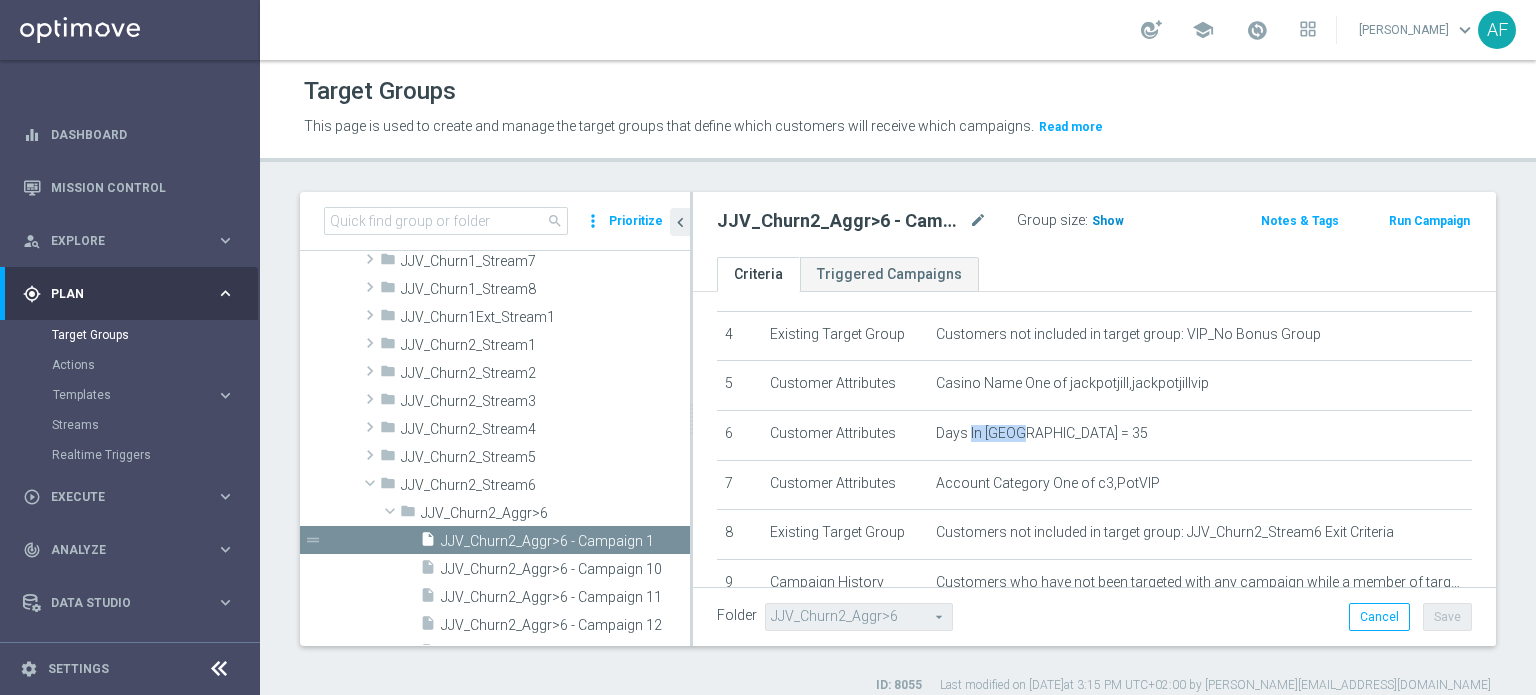 click on "Show" 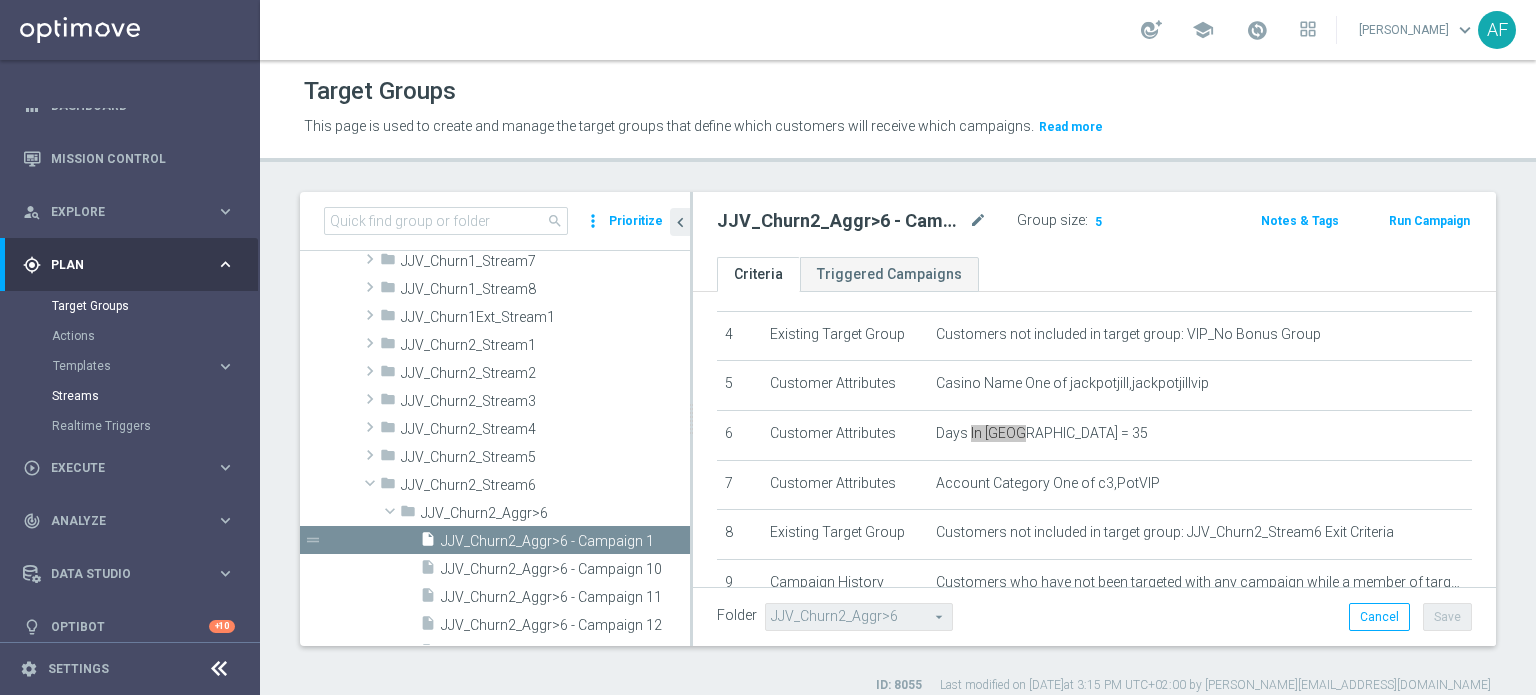scroll, scrollTop: 44, scrollLeft: 0, axis: vertical 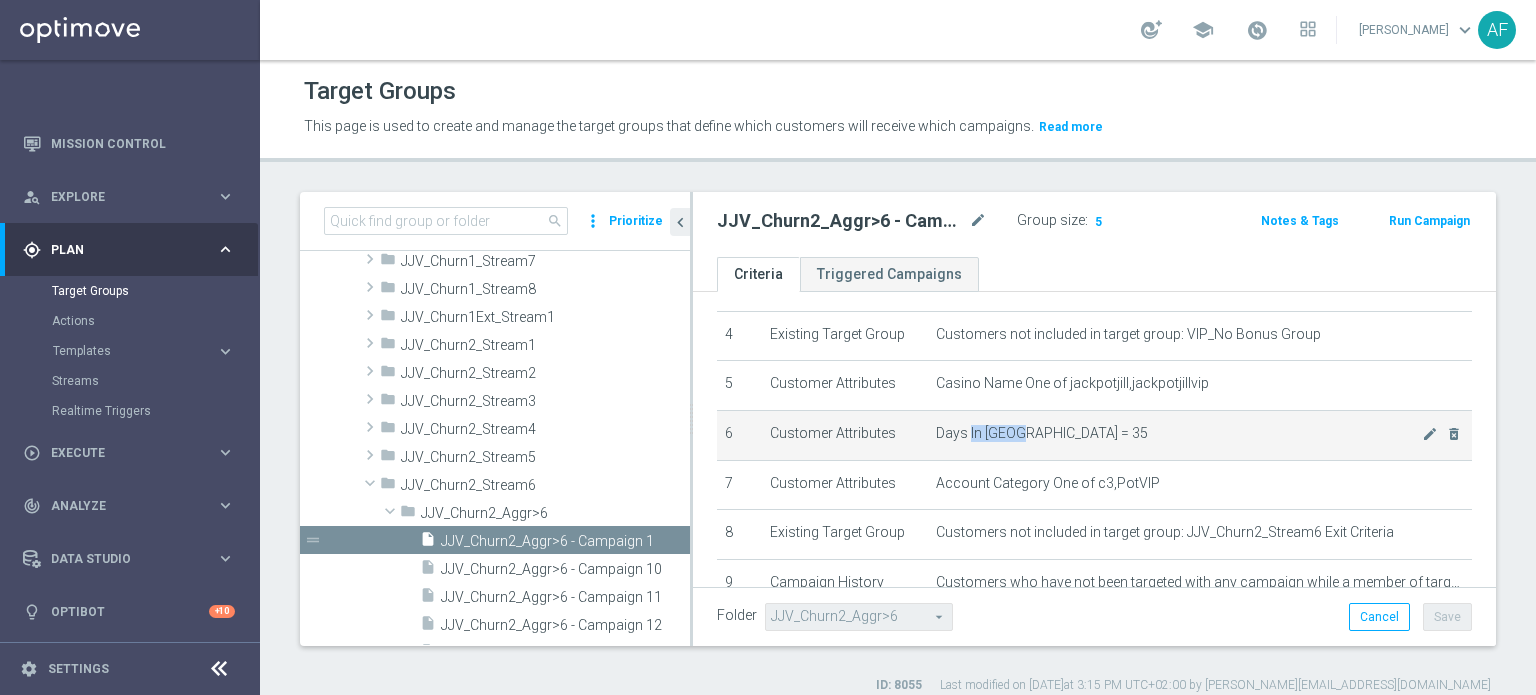 click on "Days In Churn =  35" 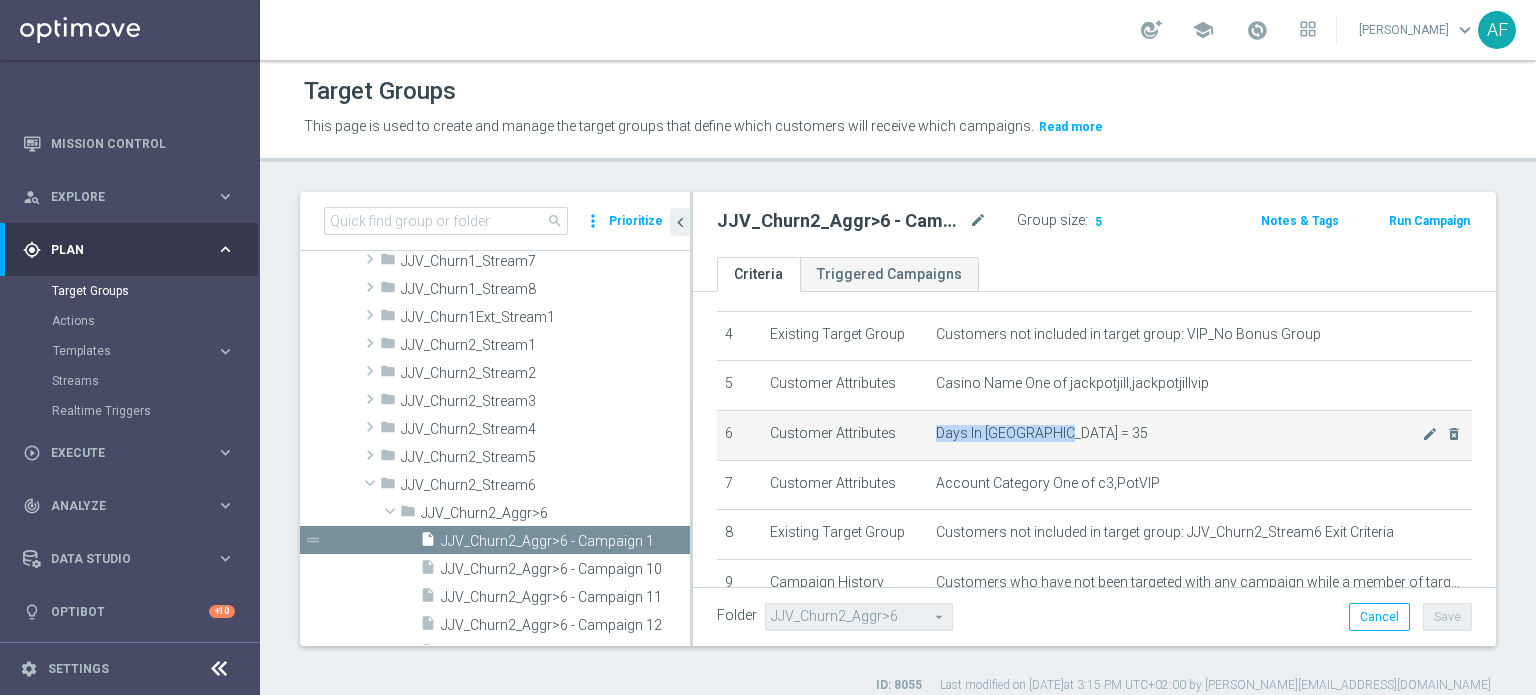 drag, startPoint x: 928, startPoint y: 429, endPoint x: 1068, endPoint y: 424, distance: 140.08926 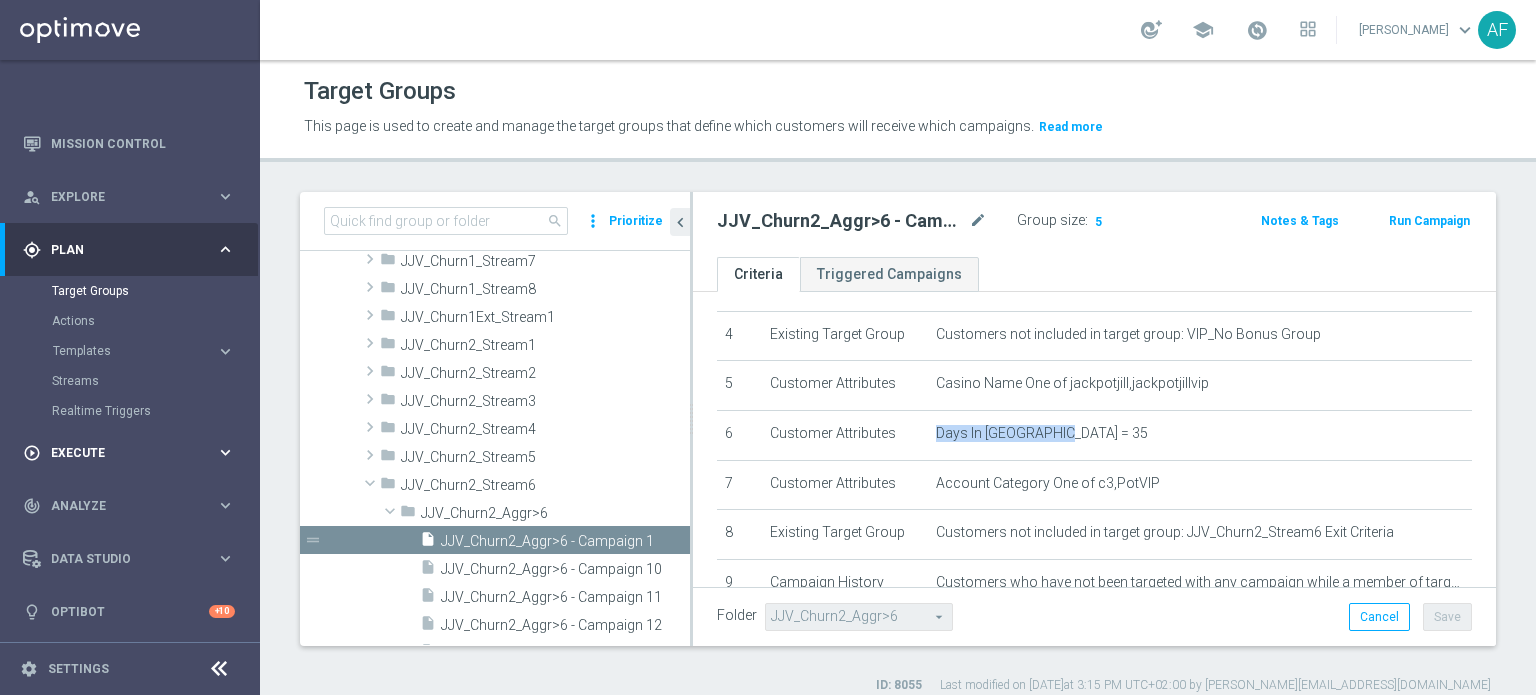 click on "play_circle_outline
Execute" at bounding box center (119, 453) 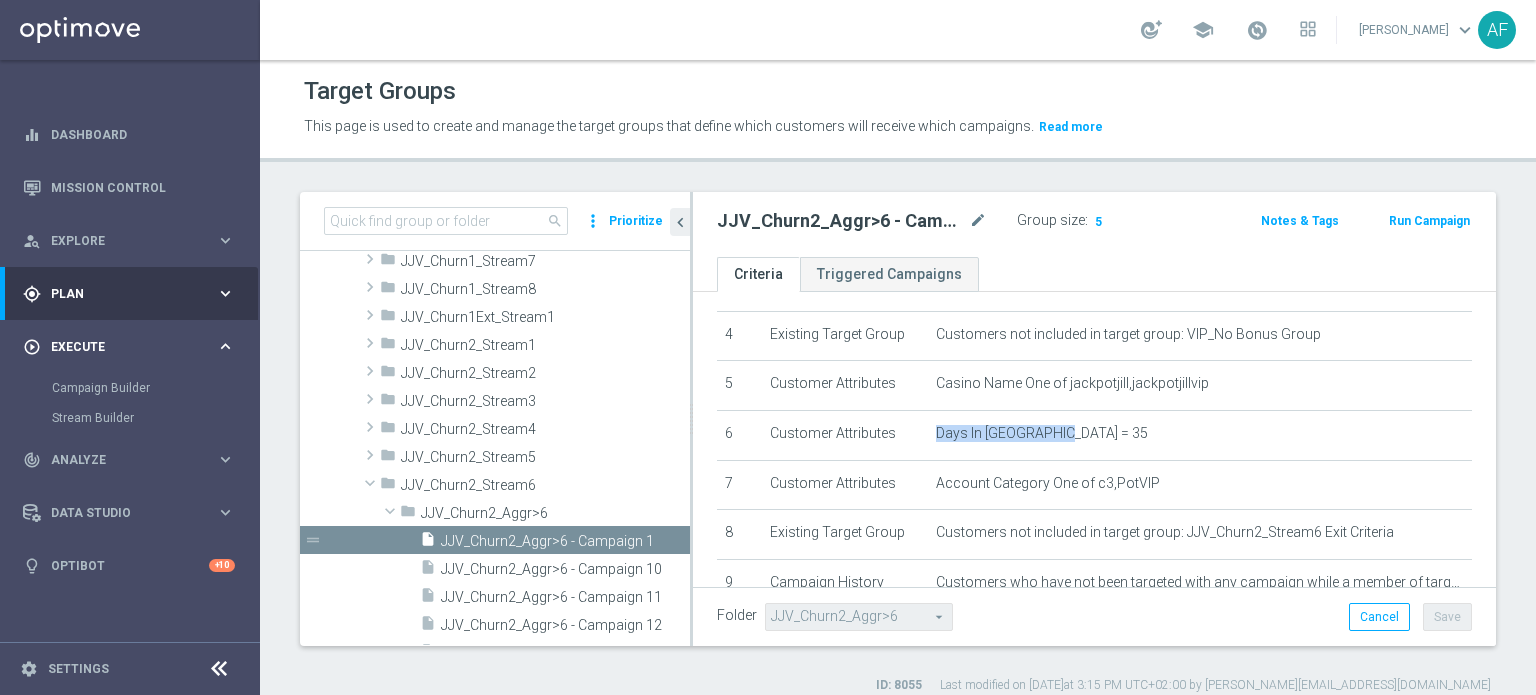 scroll, scrollTop: 0, scrollLeft: 0, axis: both 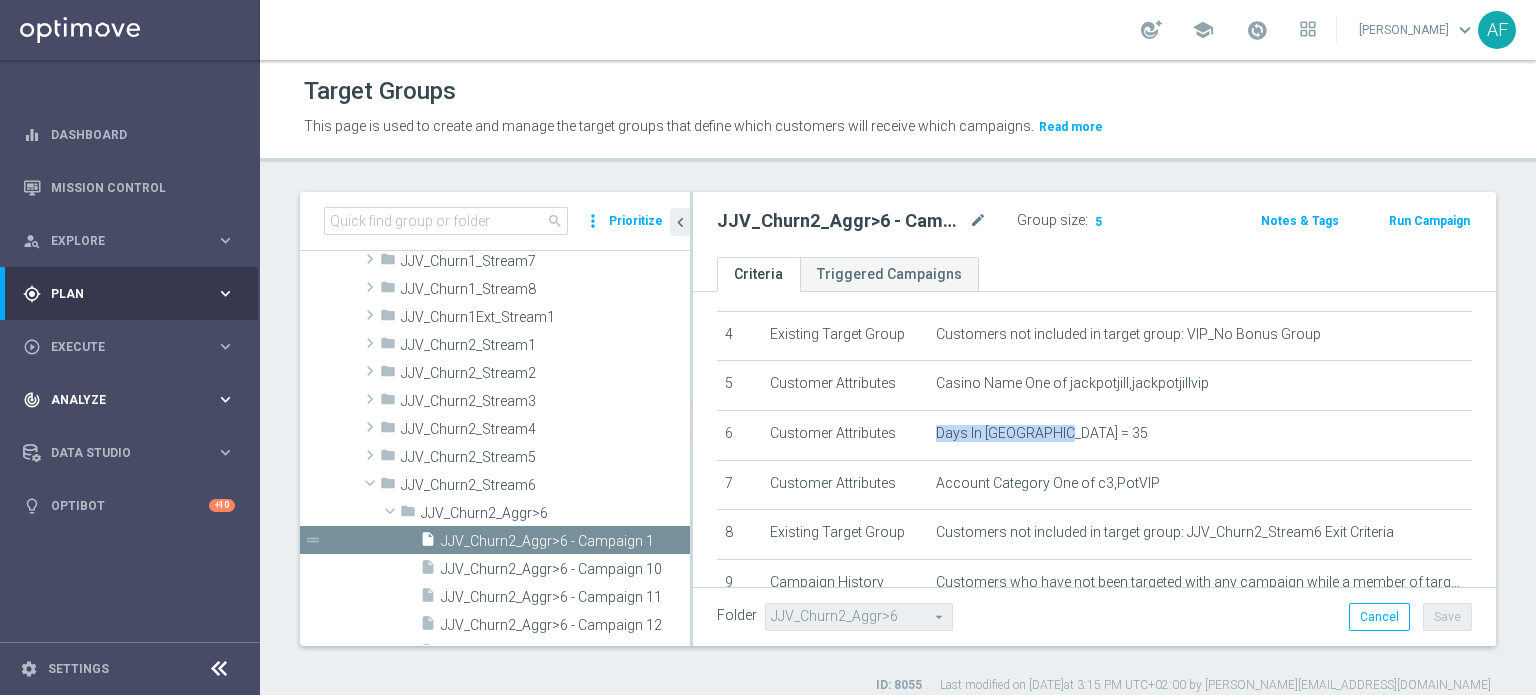 click on "Analyze" at bounding box center (133, 400) 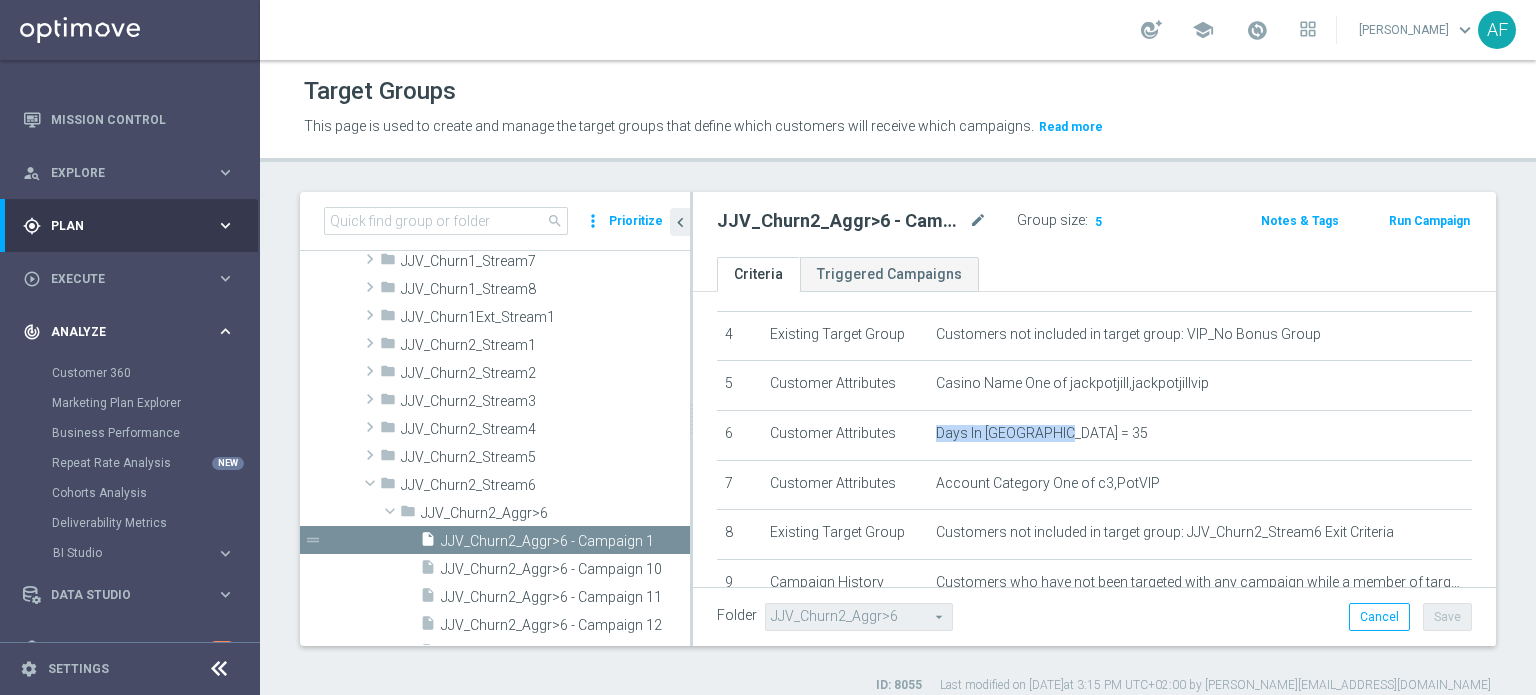 scroll, scrollTop: 100, scrollLeft: 0, axis: vertical 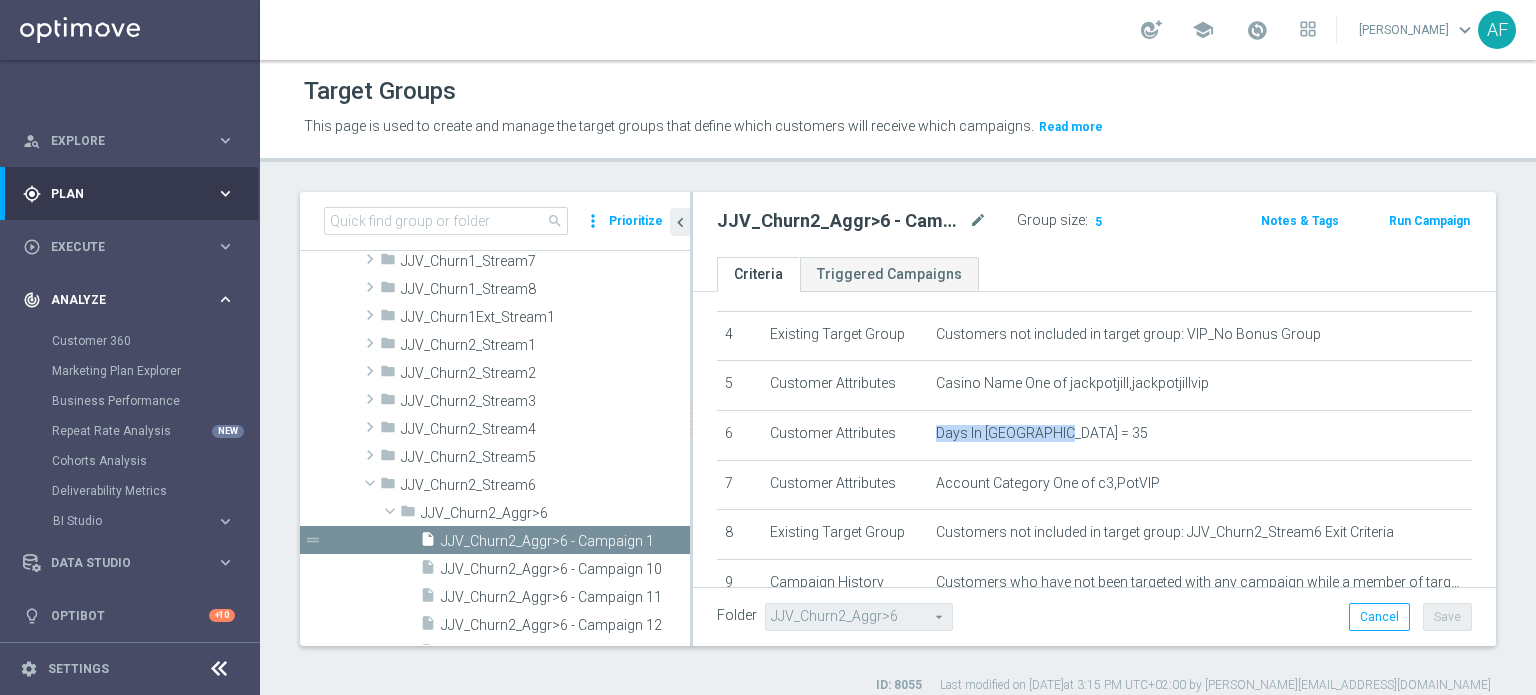 click on "Analyze" at bounding box center [133, 300] 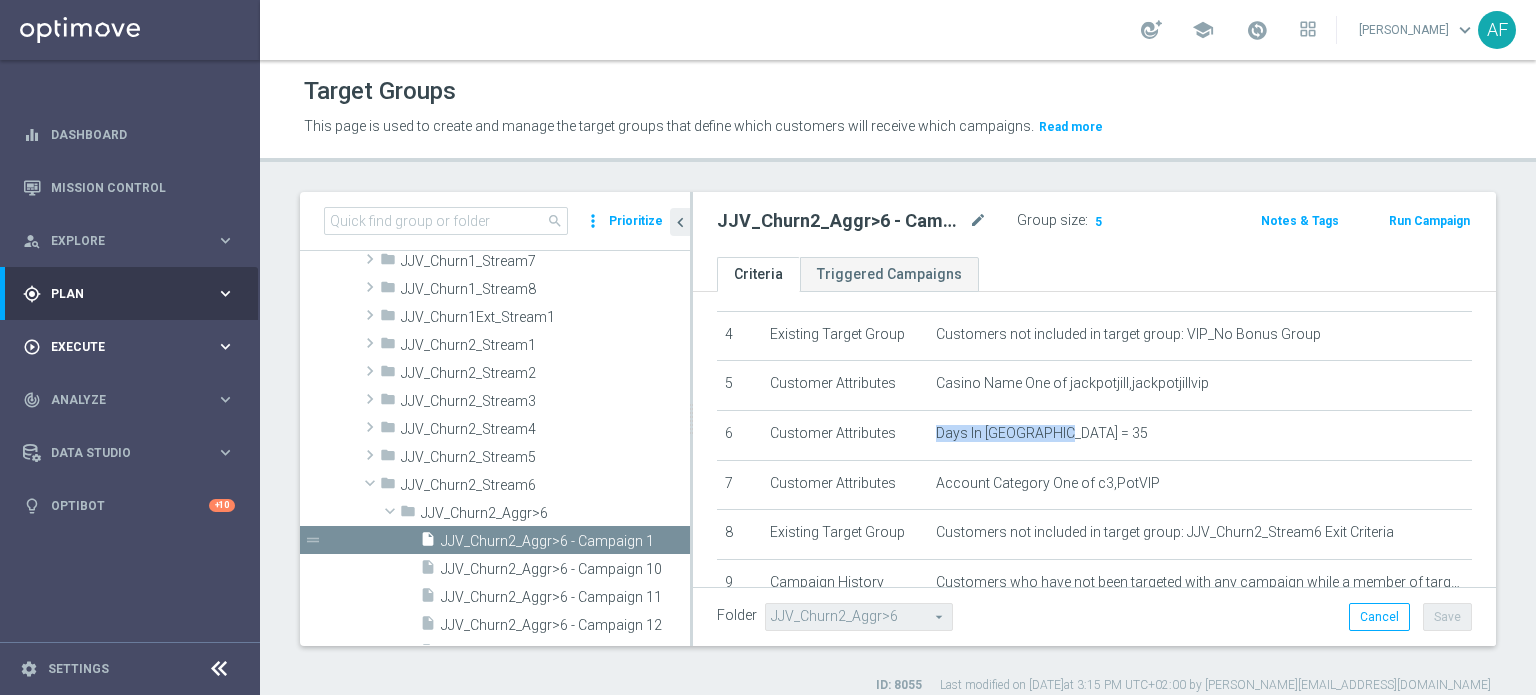 scroll, scrollTop: 0, scrollLeft: 0, axis: both 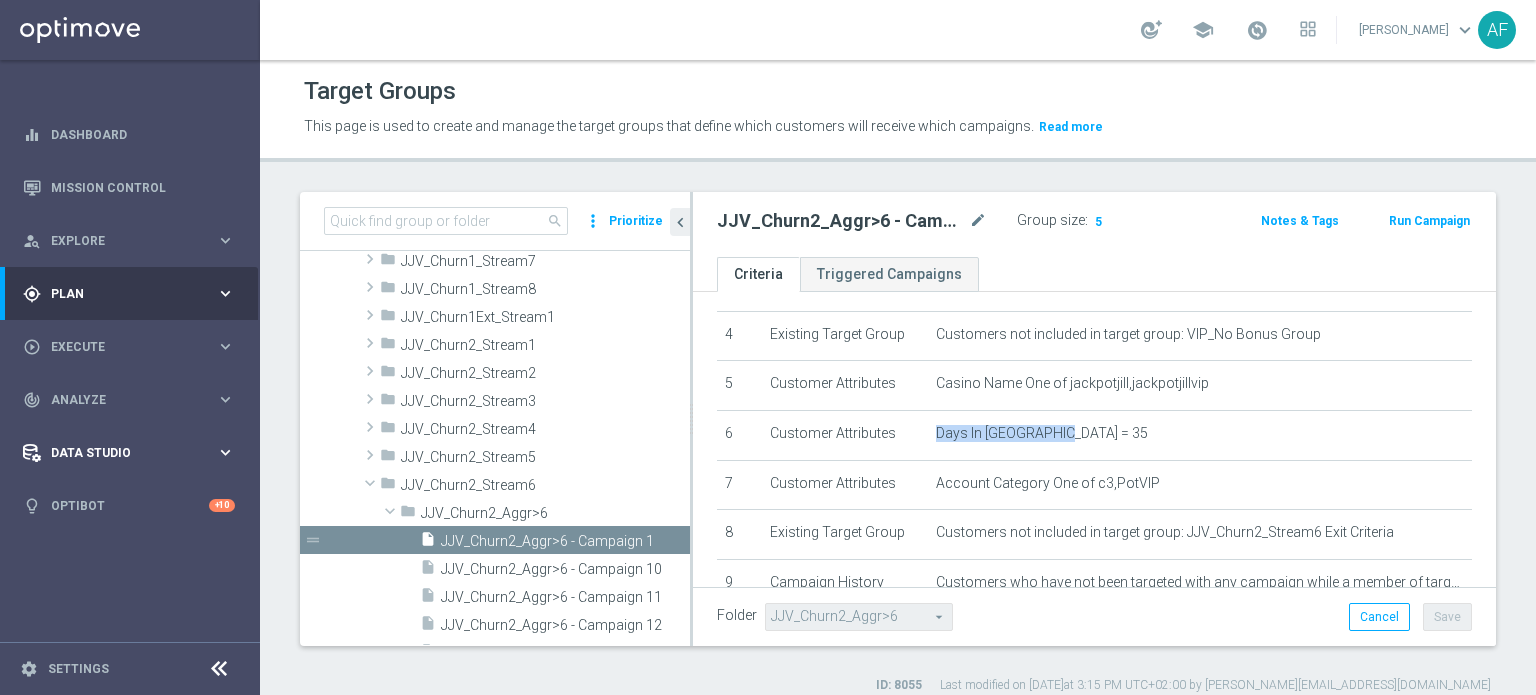 click on "Data Studio" at bounding box center [119, 453] 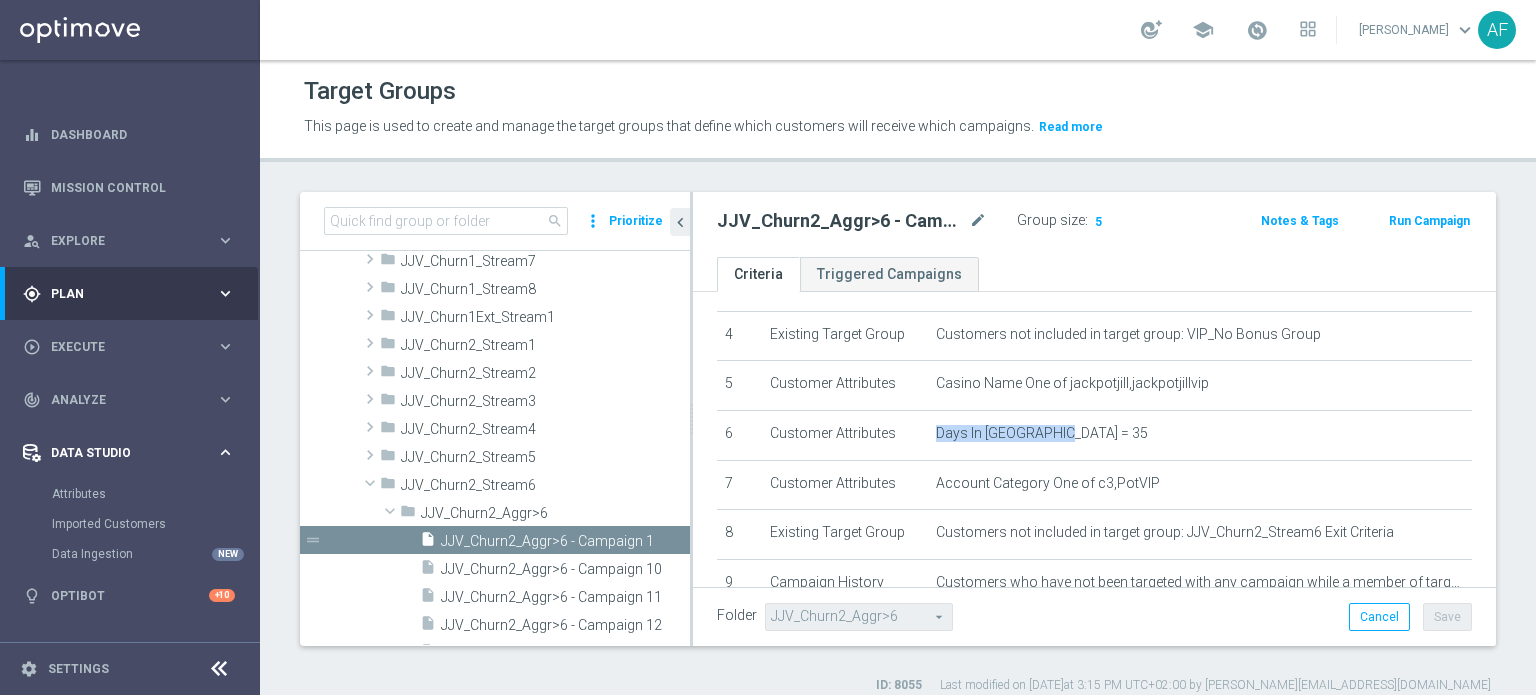 click on "Data Studio" at bounding box center [119, 453] 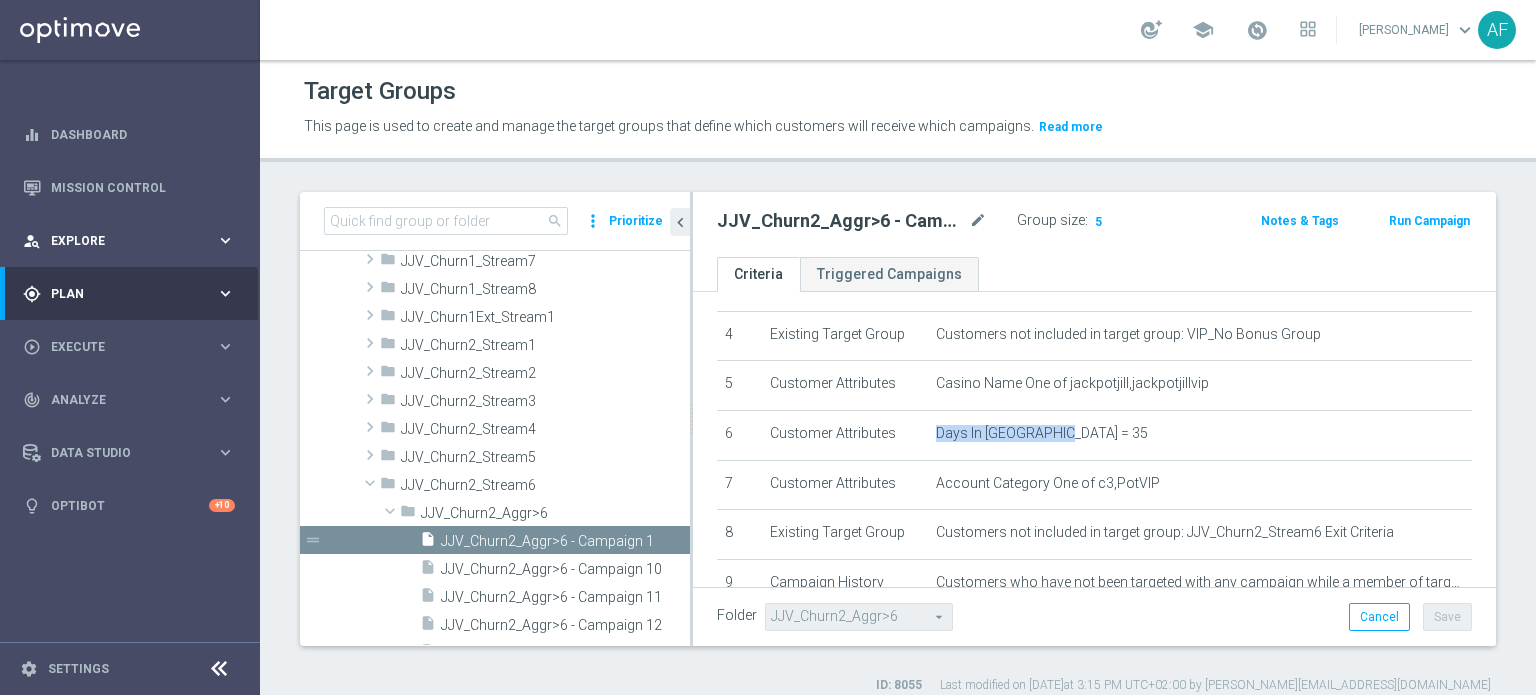 click on "person_search
Explore" at bounding box center (119, 241) 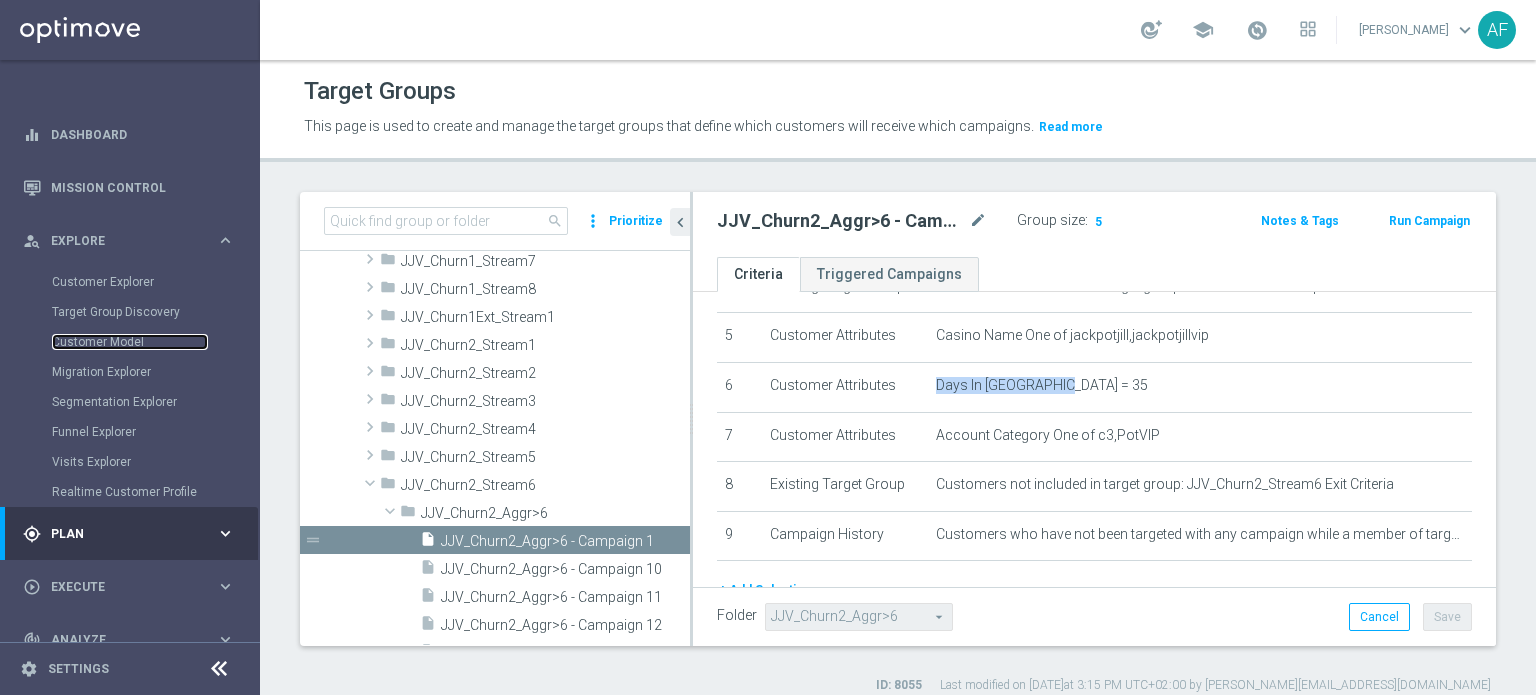 scroll, scrollTop: 325, scrollLeft: 0, axis: vertical 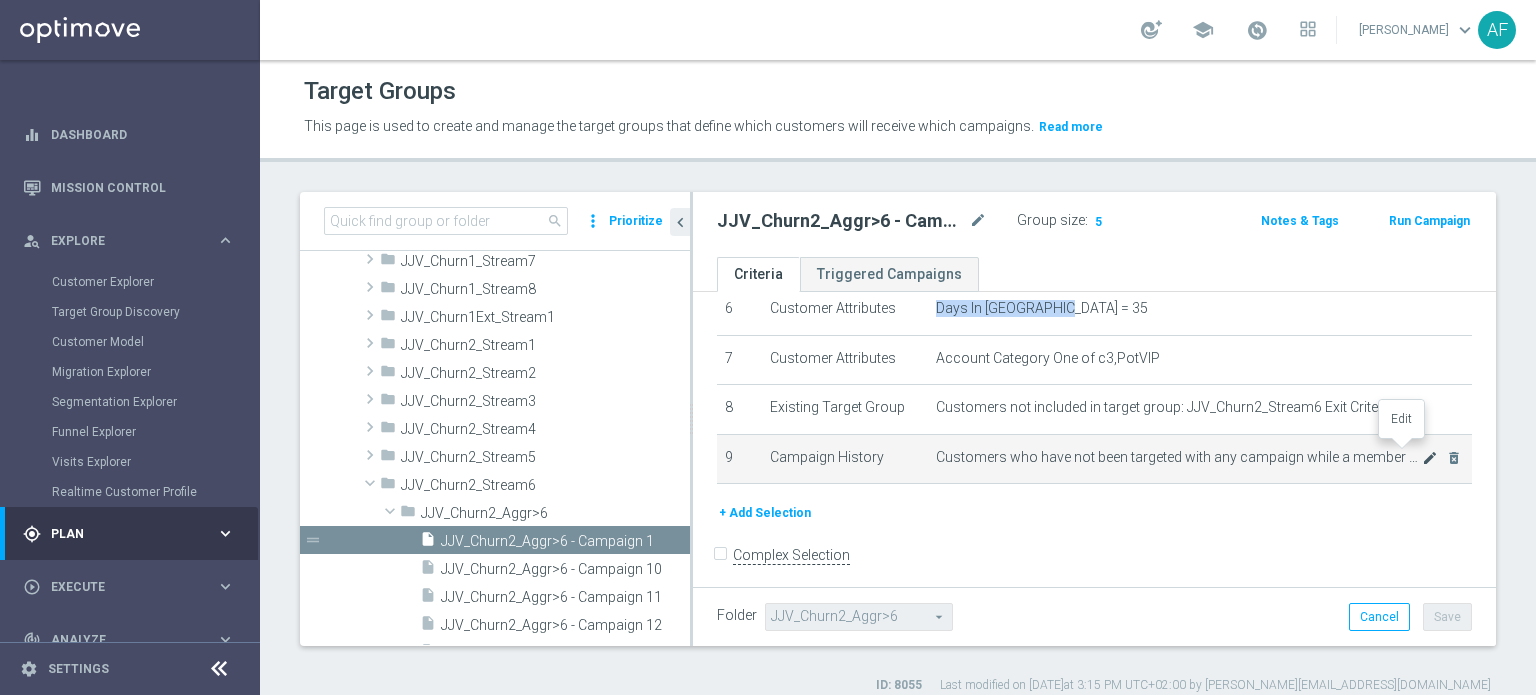 click on "mode_edit" 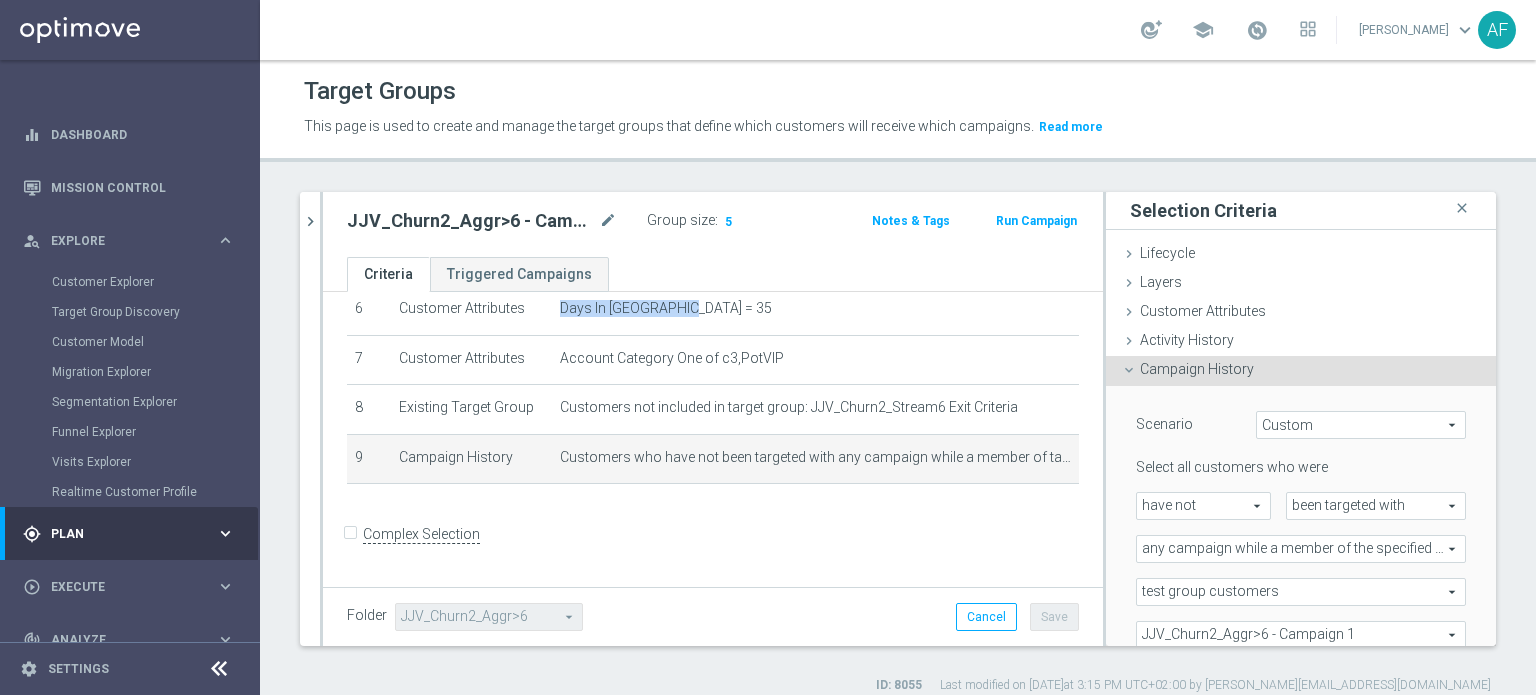 scroll, scrollTop: 305, scrollLeft: 0, axis: vertical 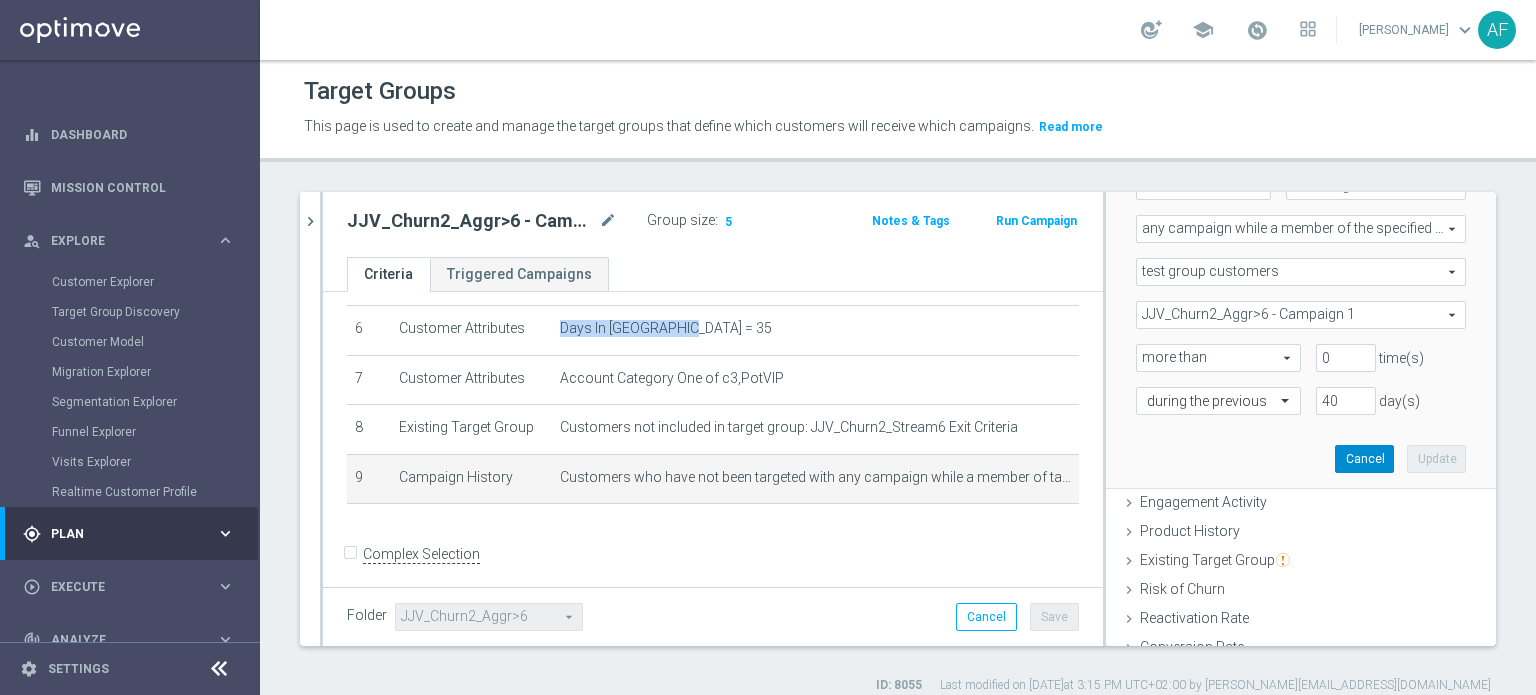 click on "Cancel" at bounding box center [1364, 459] 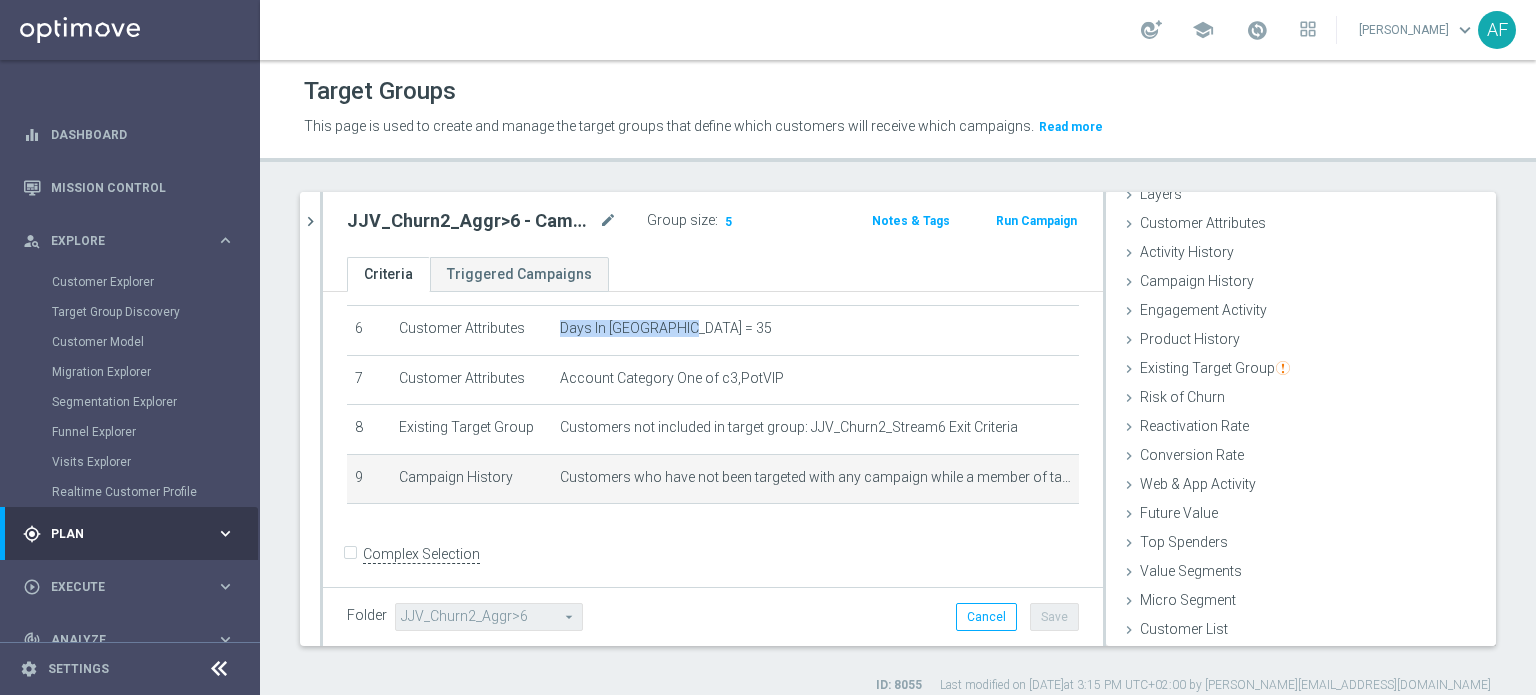 scroll, scrollTop: 87, scrollLeft: 0, axis: vertical 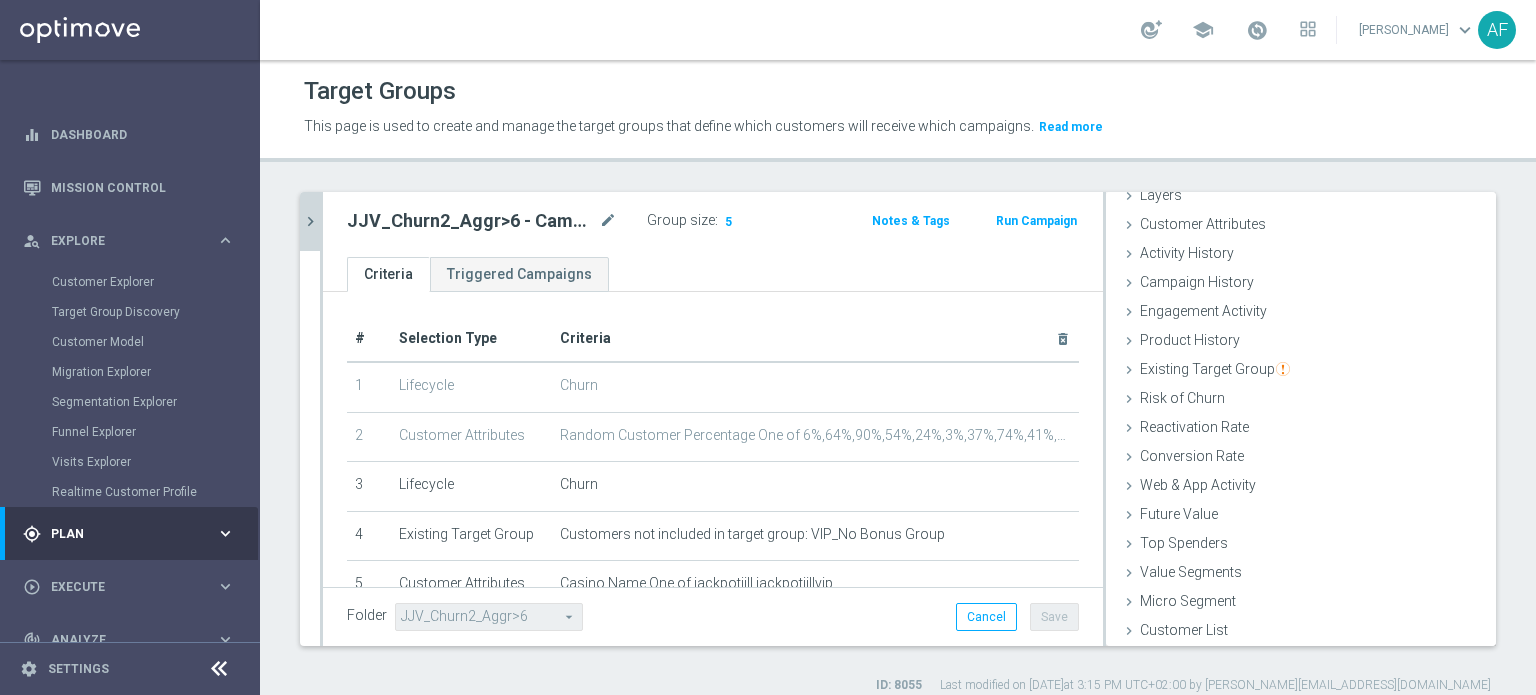 click on "chevron_right" 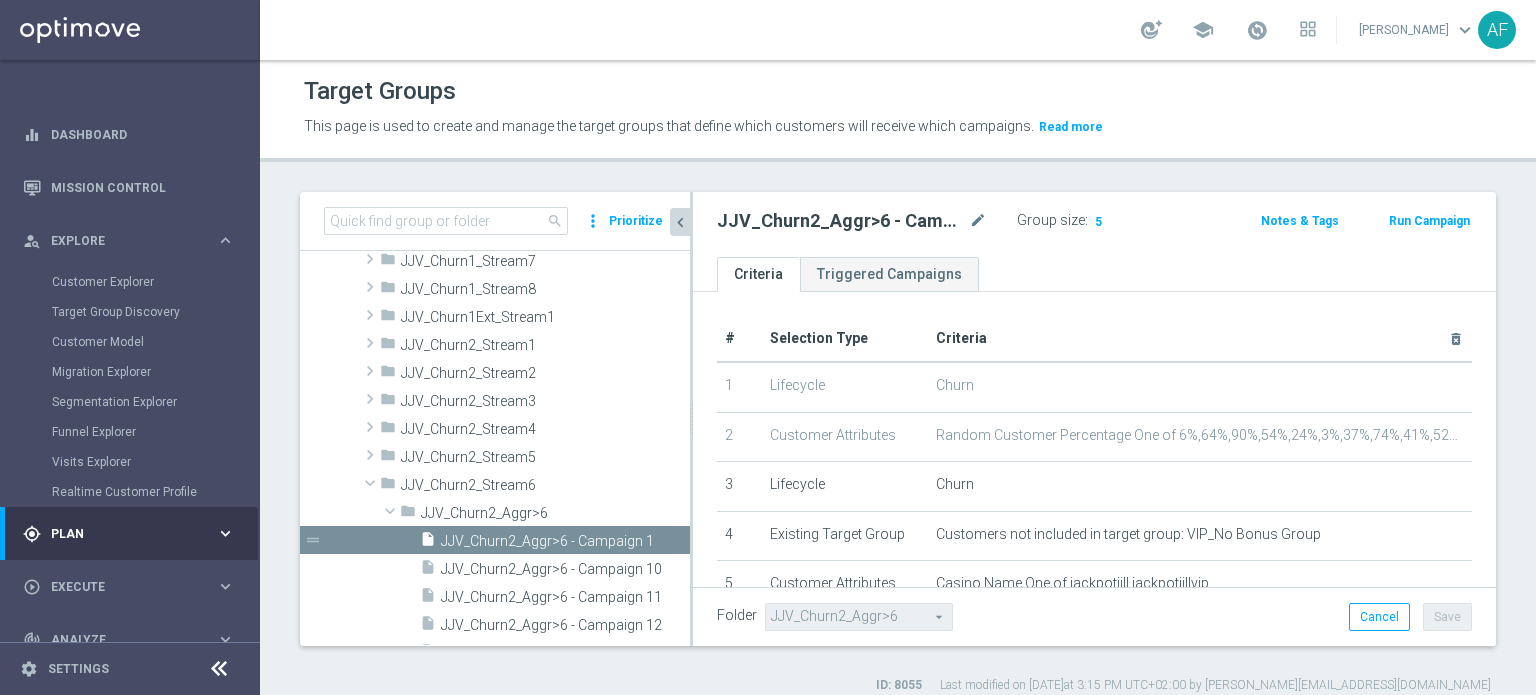 scroll, scrollTop: 92, scrollLeft: 0, axis: vertical 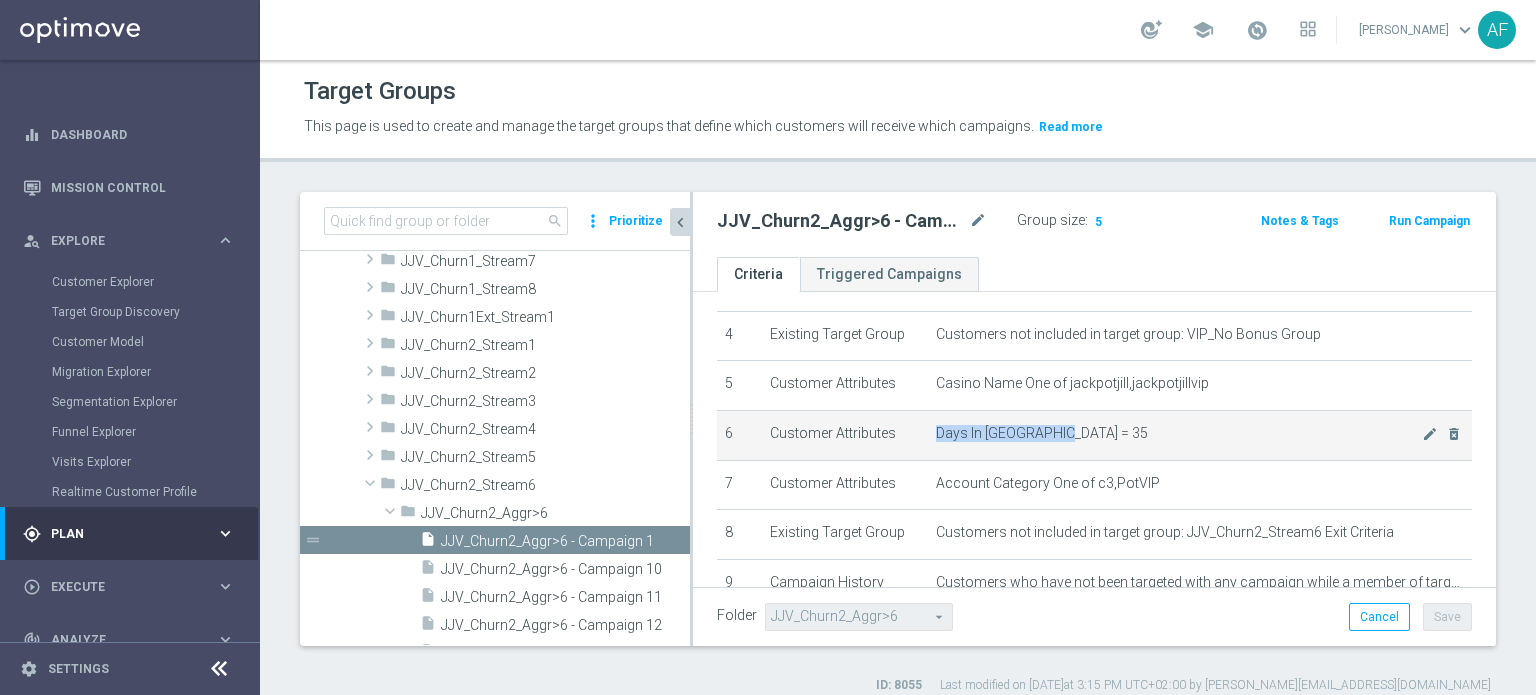 click on "Days In Churn =  35" 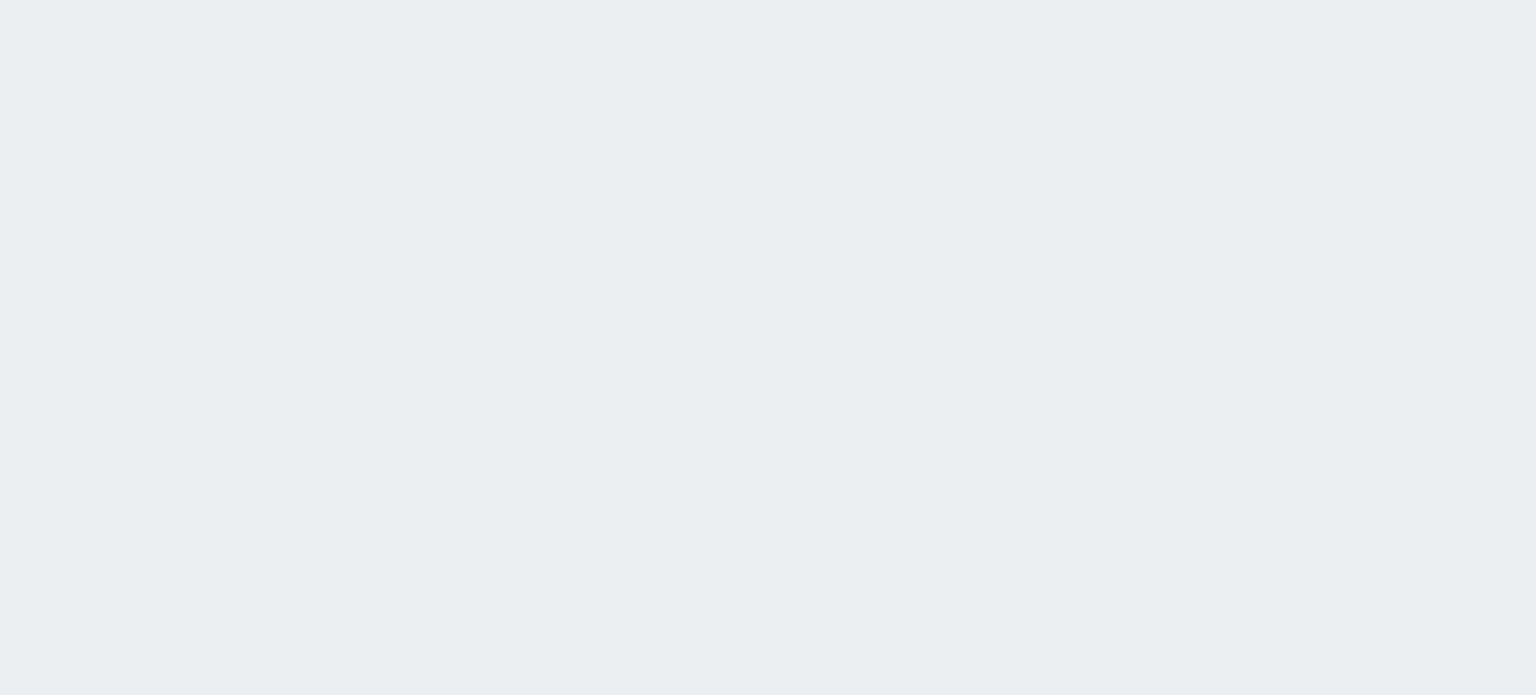 scroll, scrollTop: 0, scrollLeft: 0, axis: both 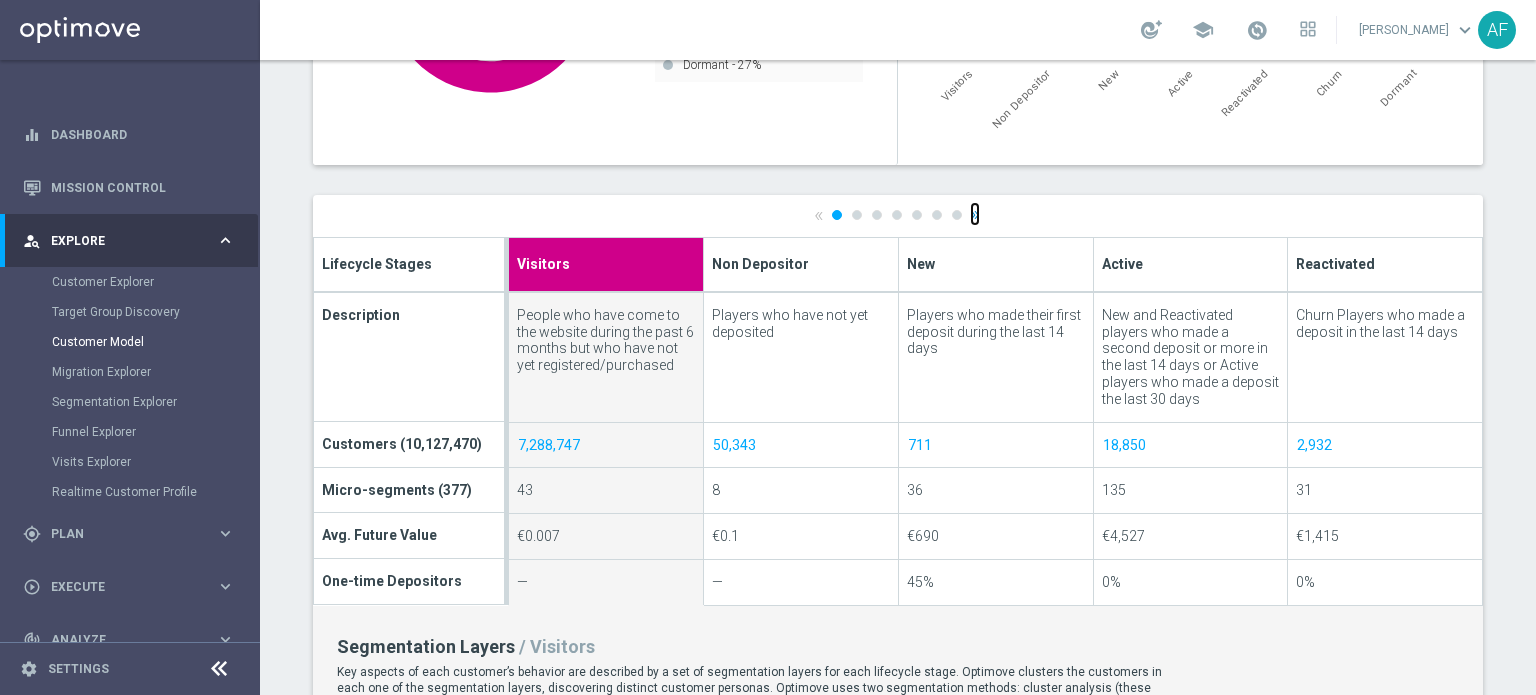 click on "»" 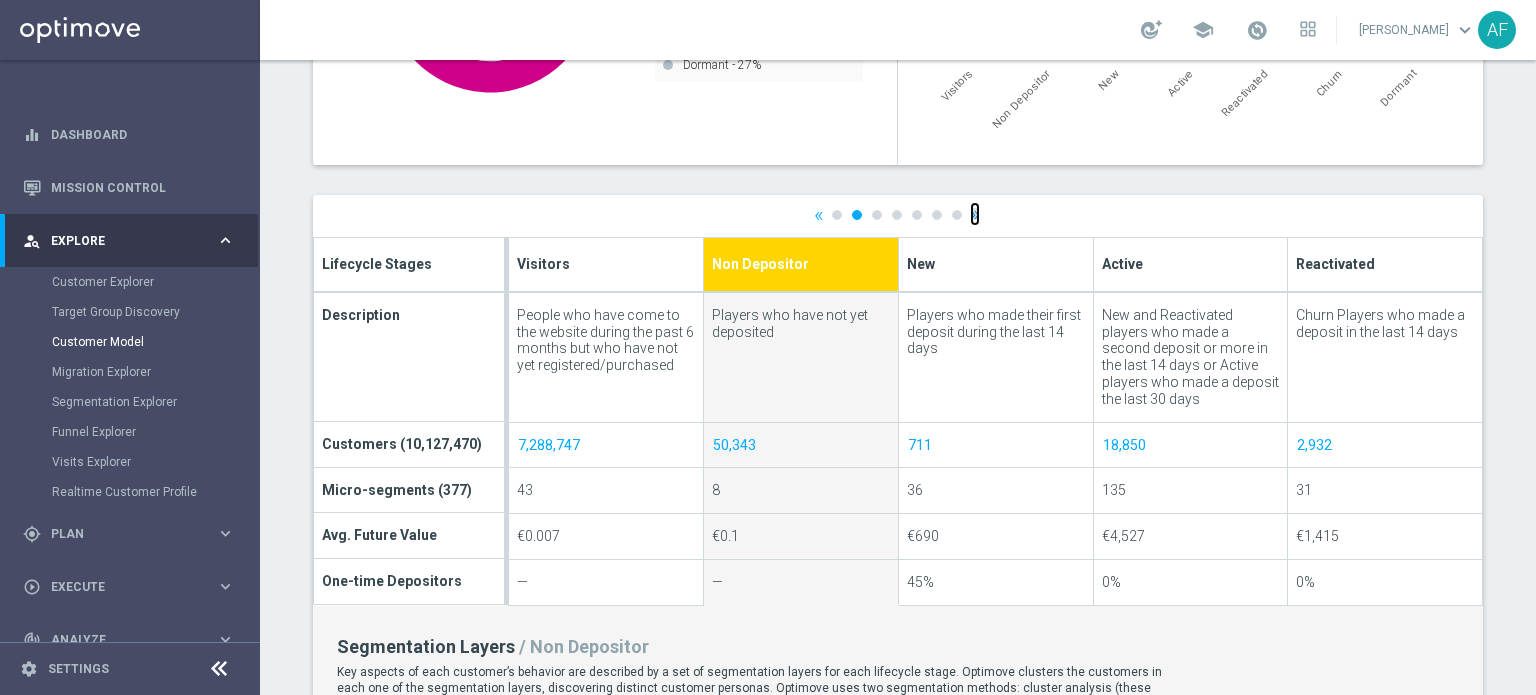 click on "»" 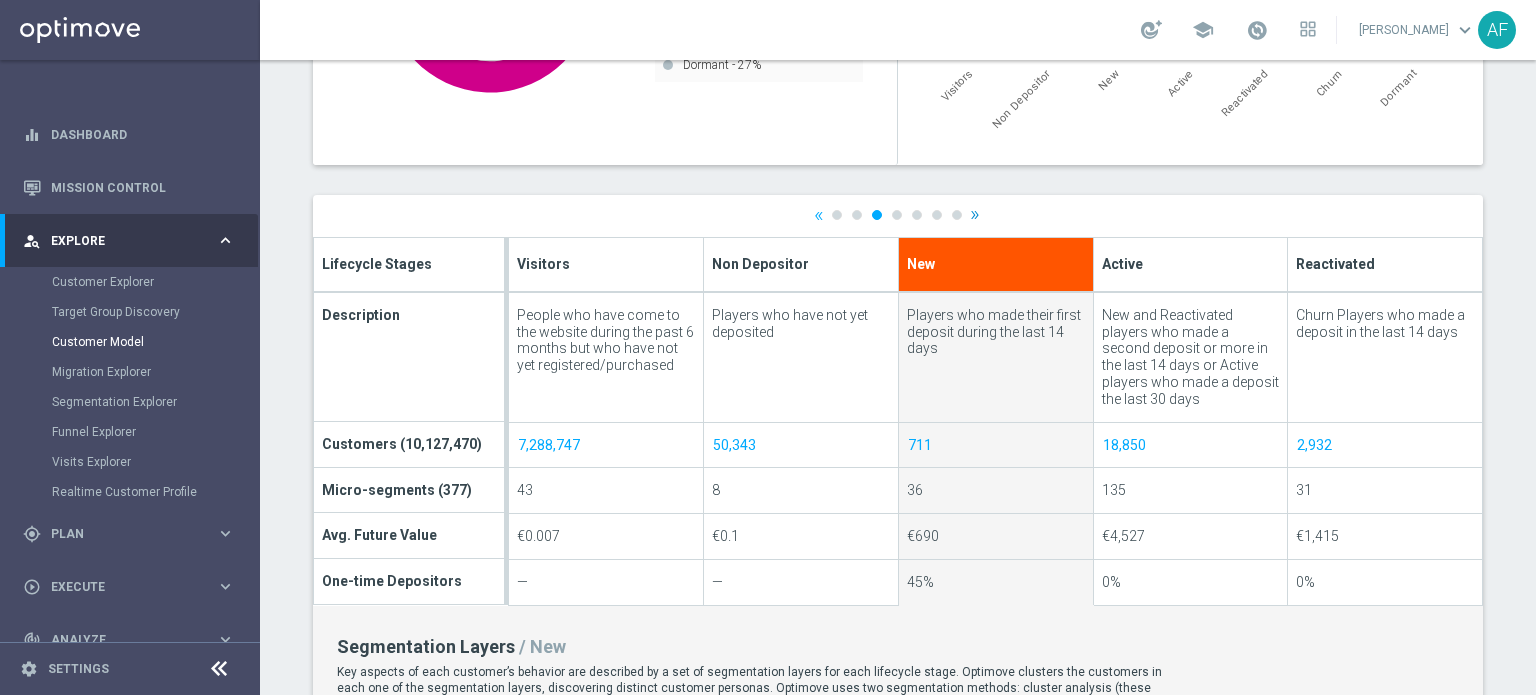 click on "«
1 2 3 4 5 6 7
»
Lifecycle Stages
Description
Customers (10,127,470)
Micro-segments (377)
Avg. Future Value
One-time Depositors
Visitors
New" 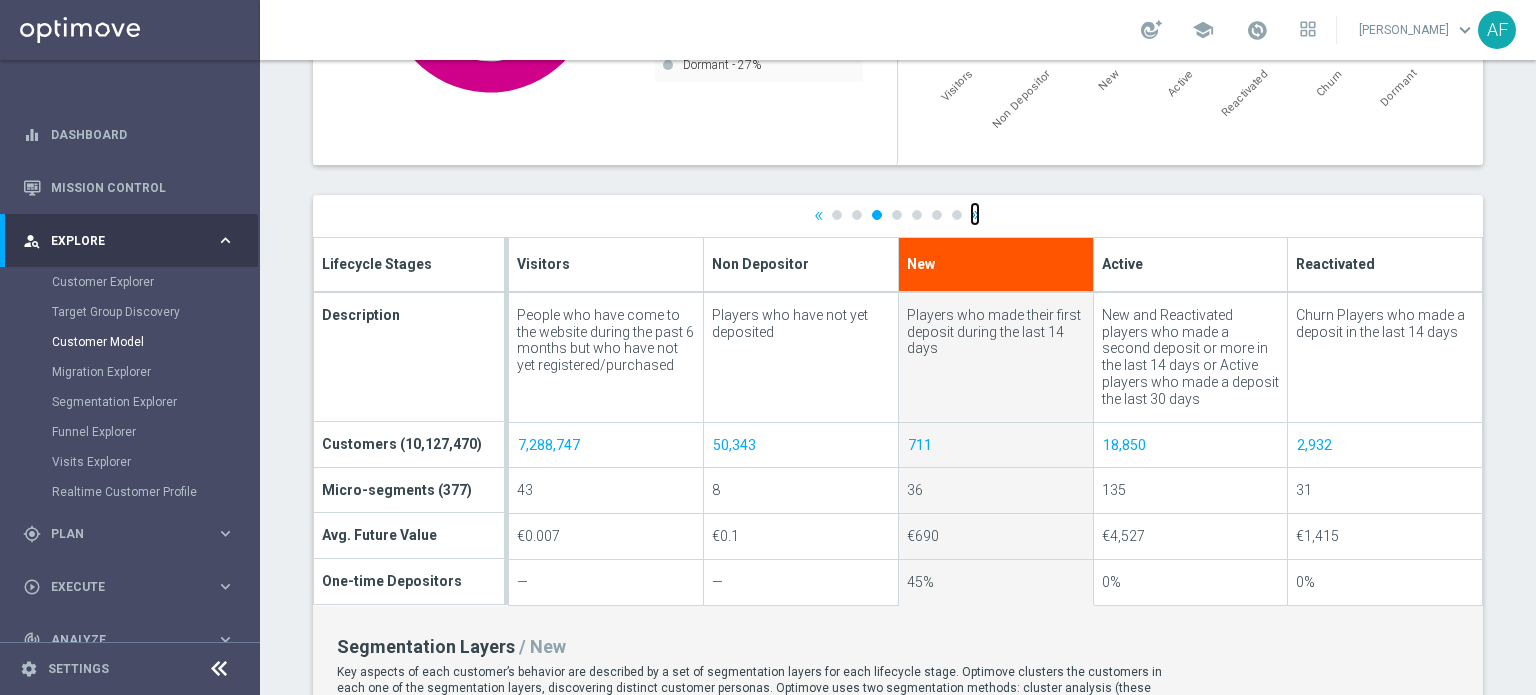 click on "»" 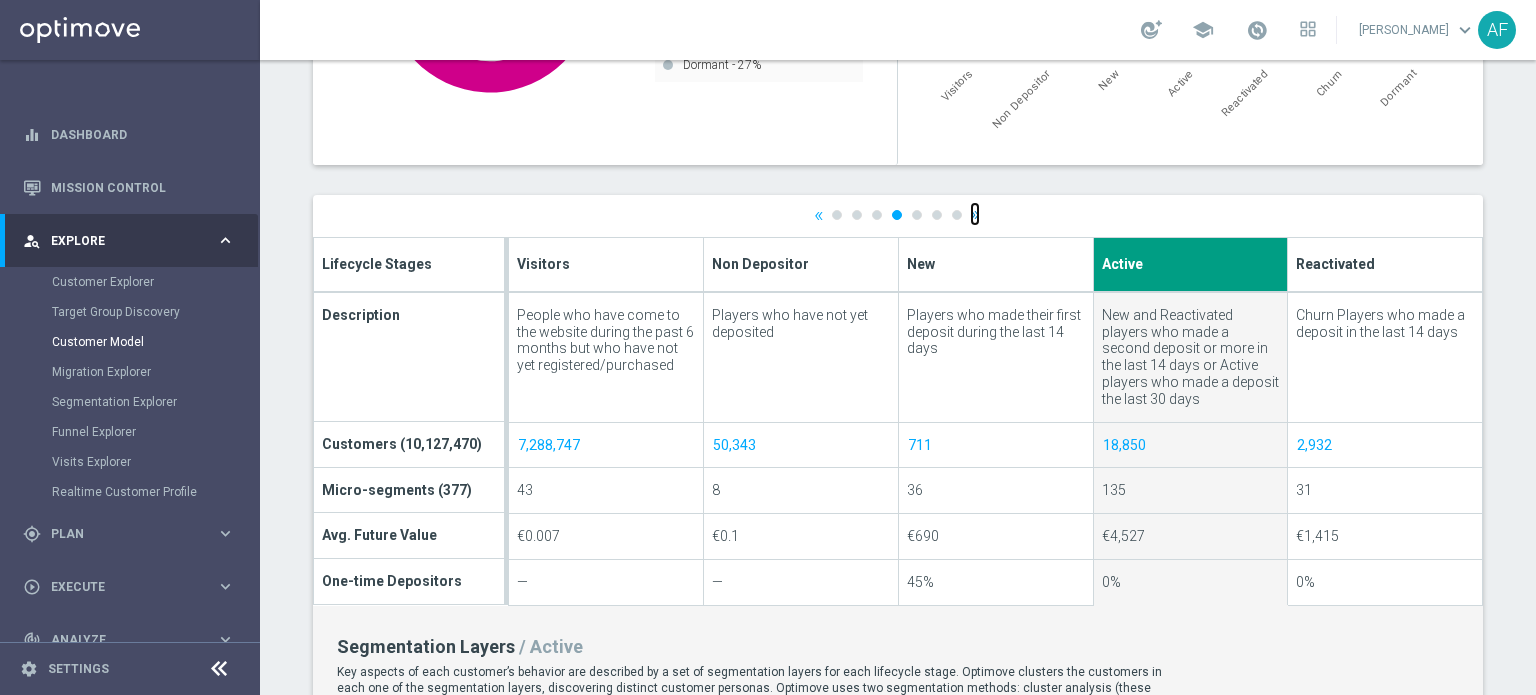 click on "»" 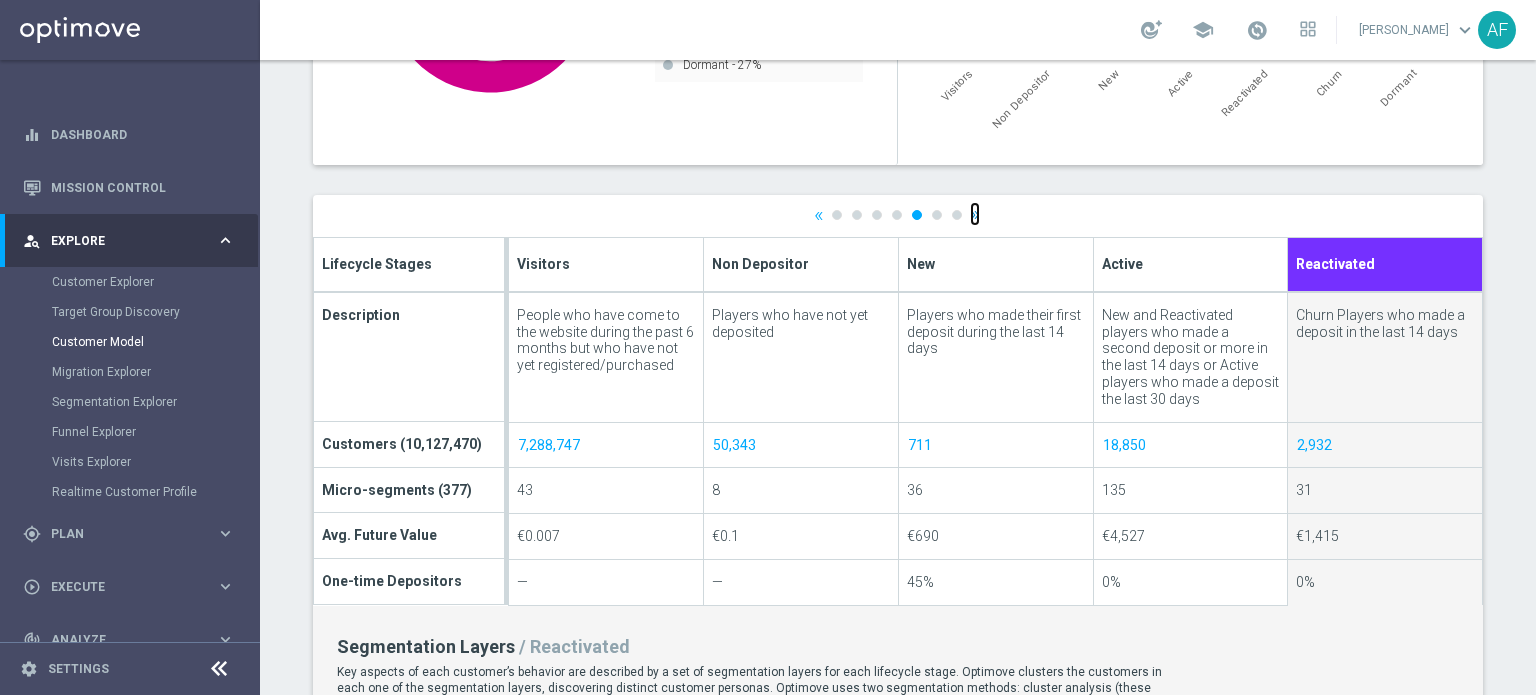click on "»" 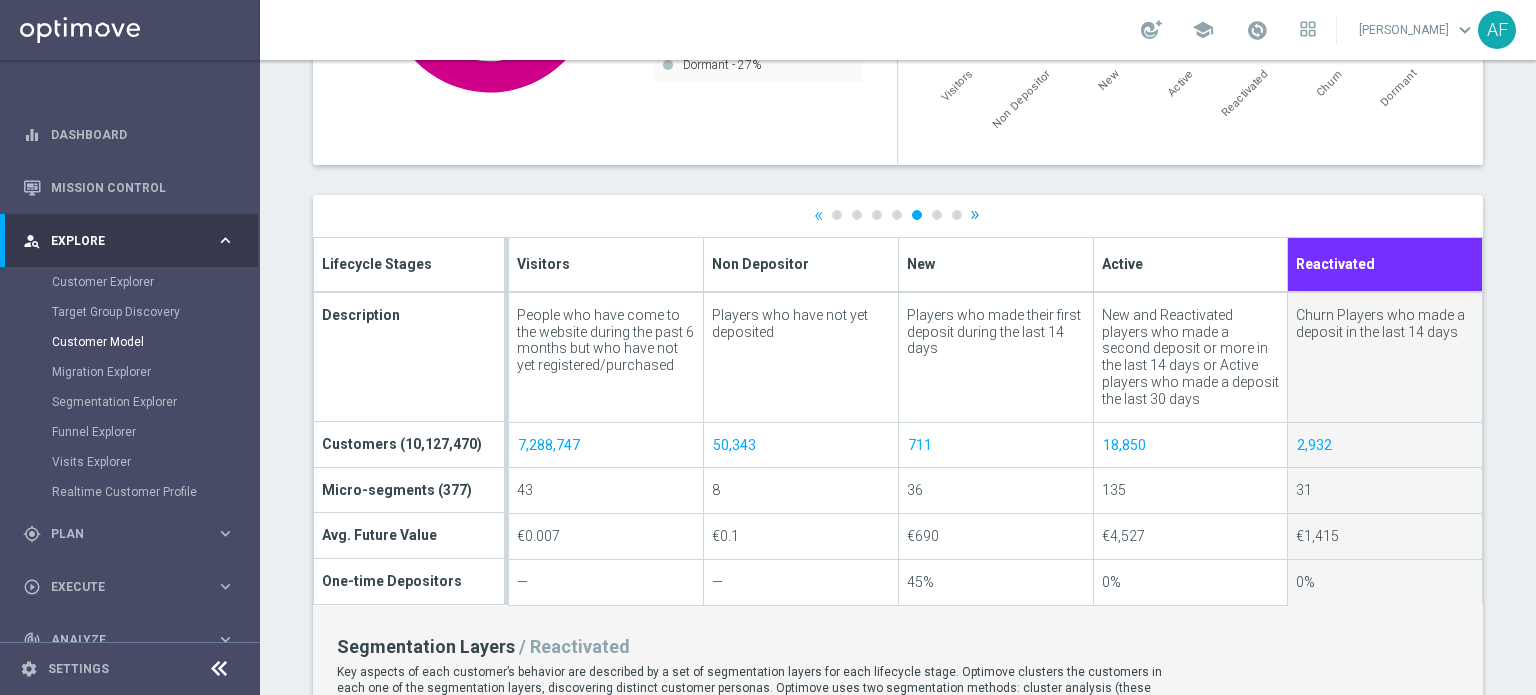type on "Churn" 